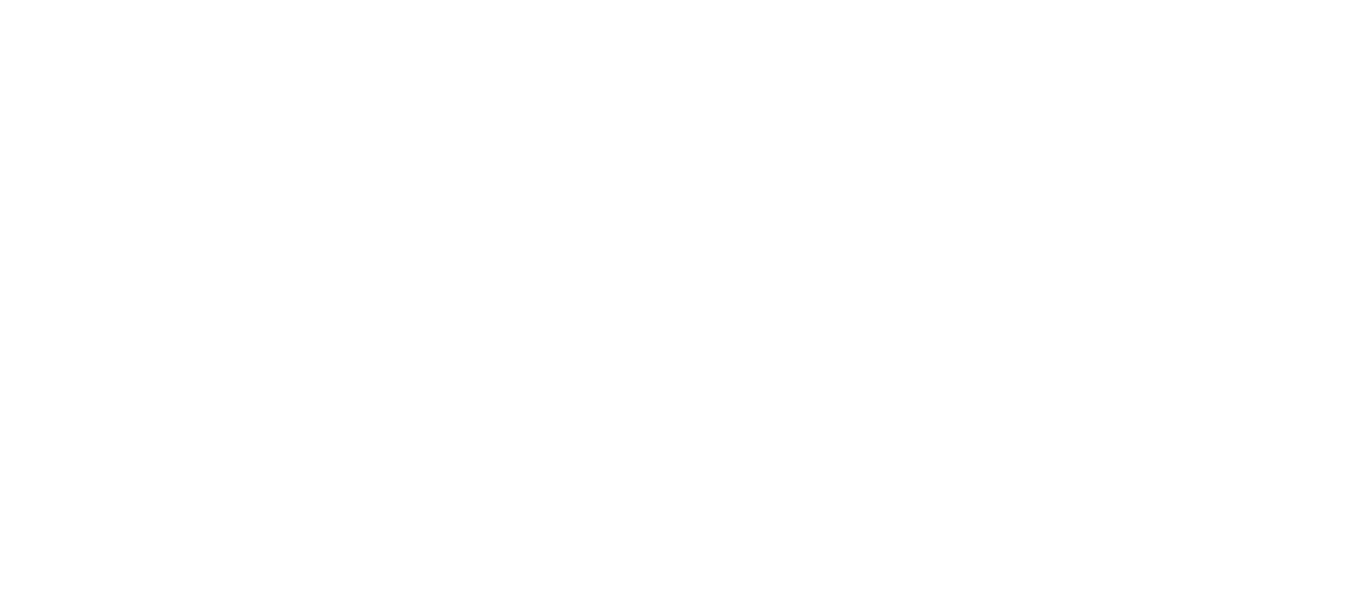 scroll, scrollTop: 0, scrollLeft: 0, axis: both 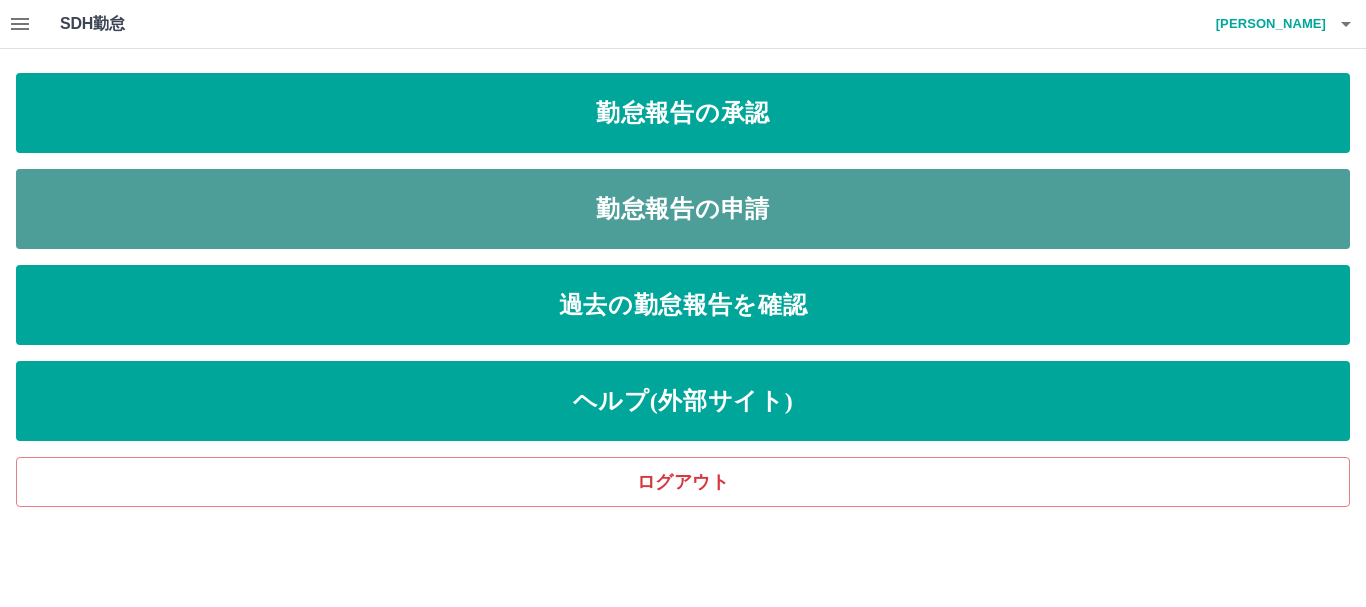click on "勤怠報告の申請" at bounding box center [683, 209] 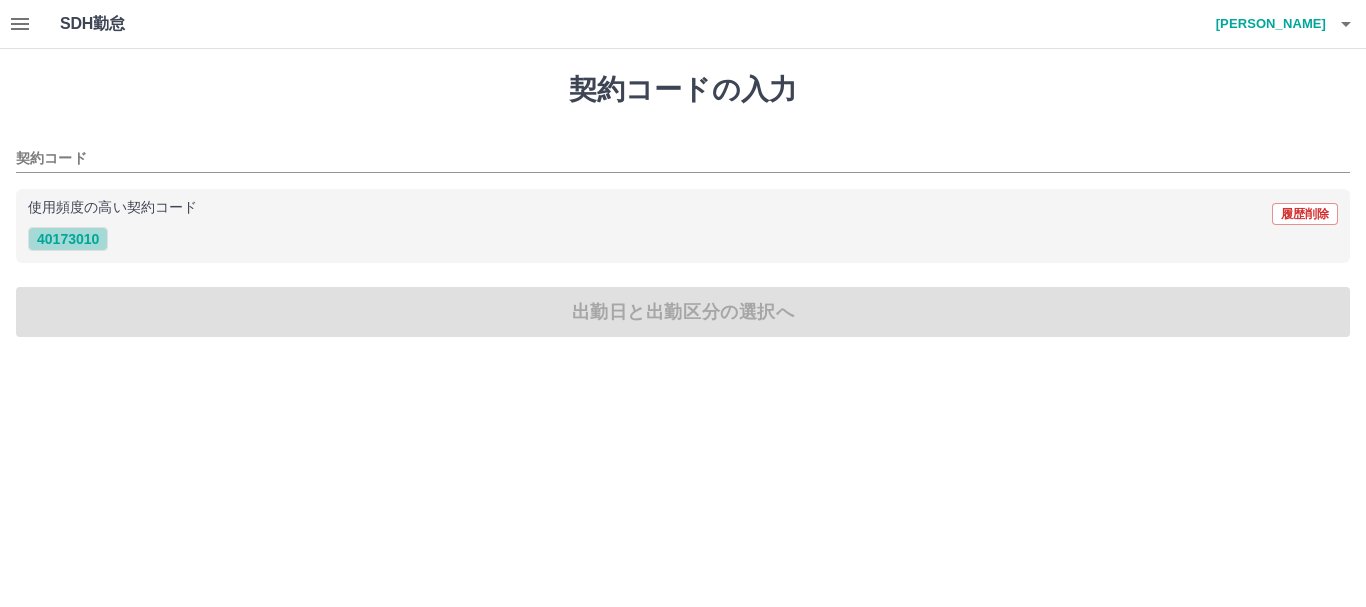 click on "40173010" at bounding box center [68, 239] 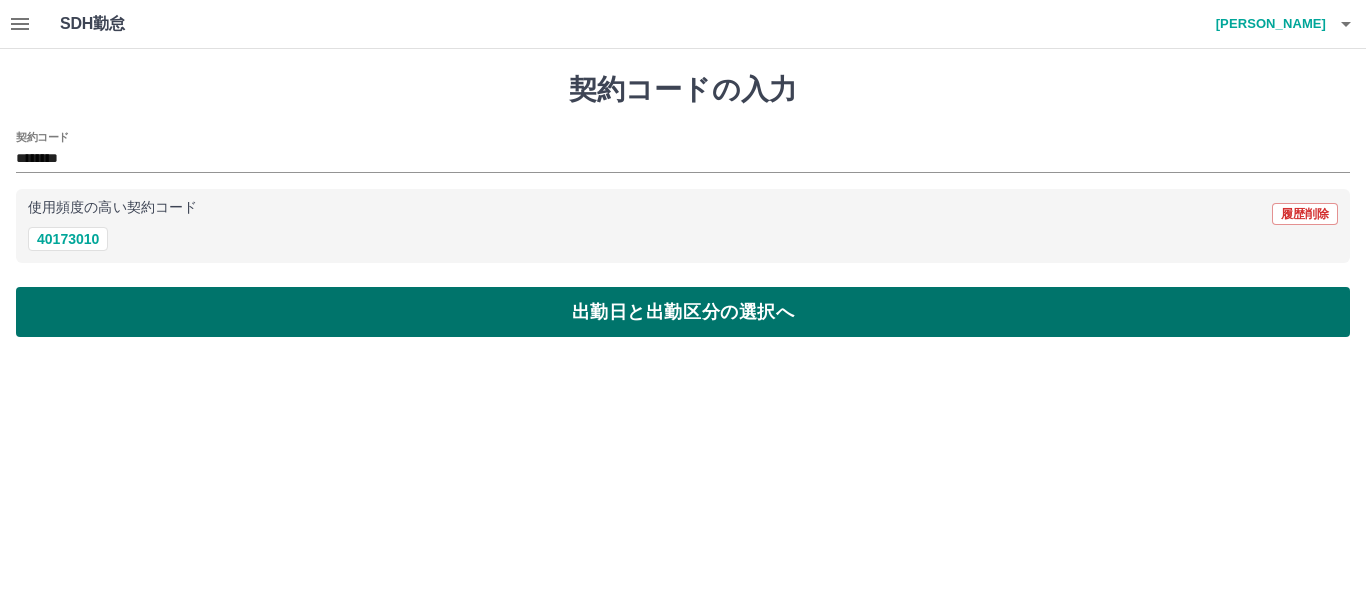 click on "出勤日と出勤区分の選択へ" at bounding box center [683, 312] 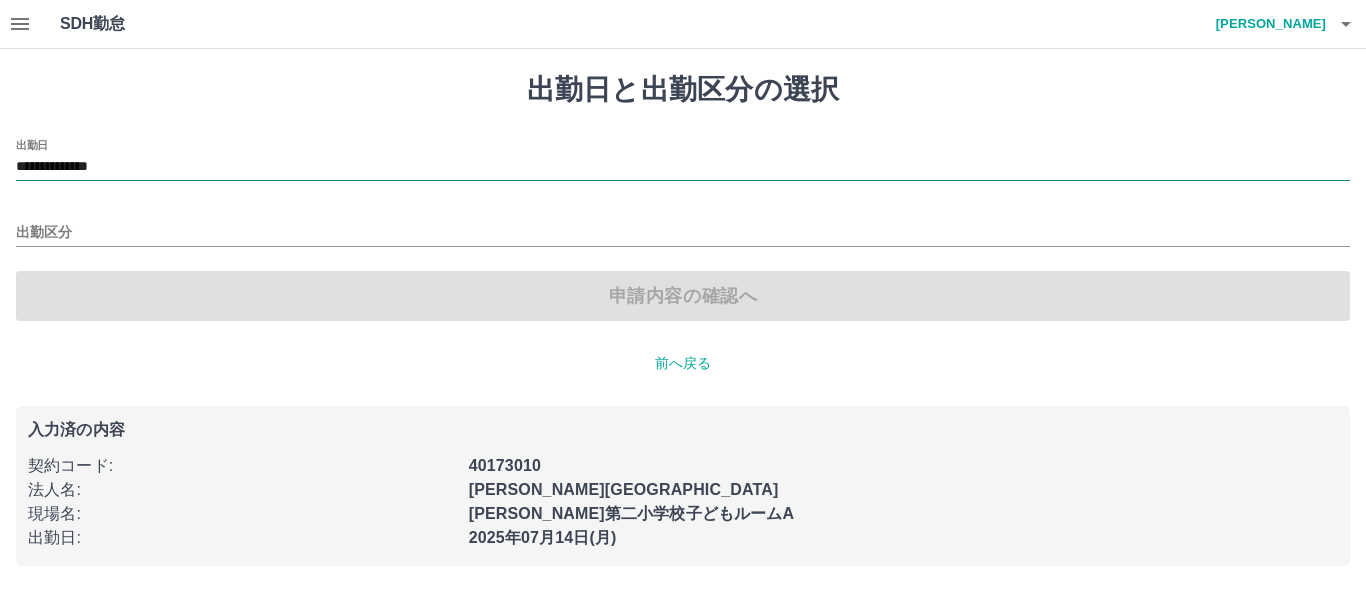 click on "**********" at bounding box center [683, 167] 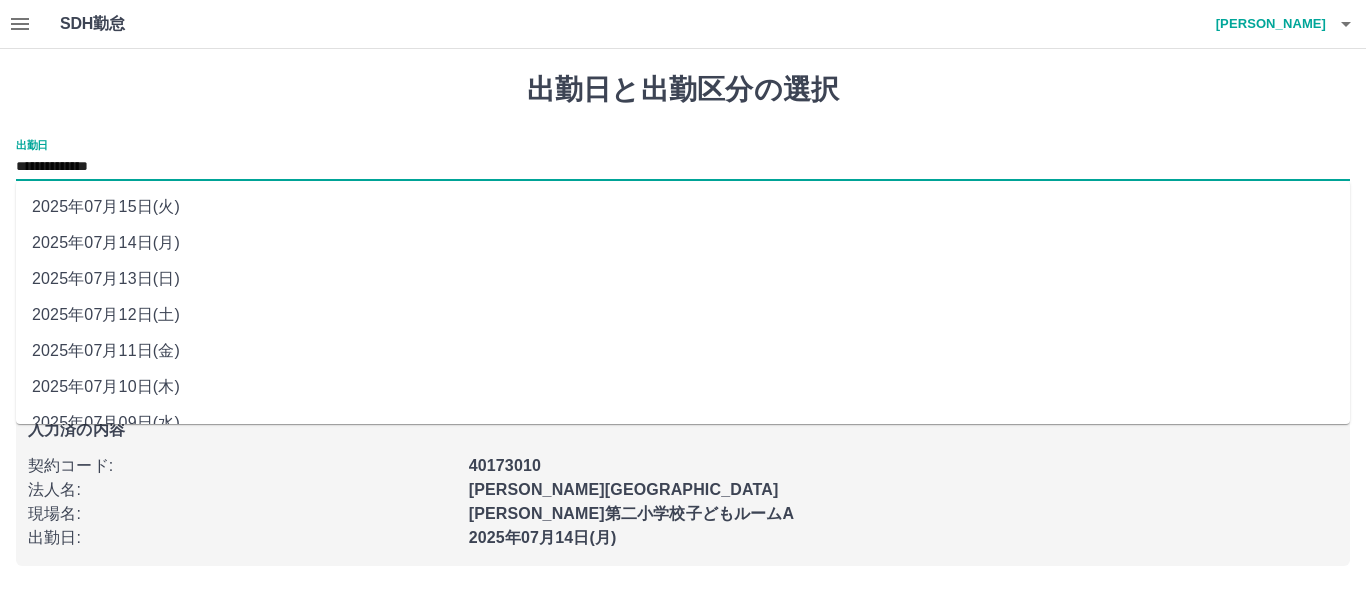 click on "2025年07月13日(日)" at bounding box center [683, 279] 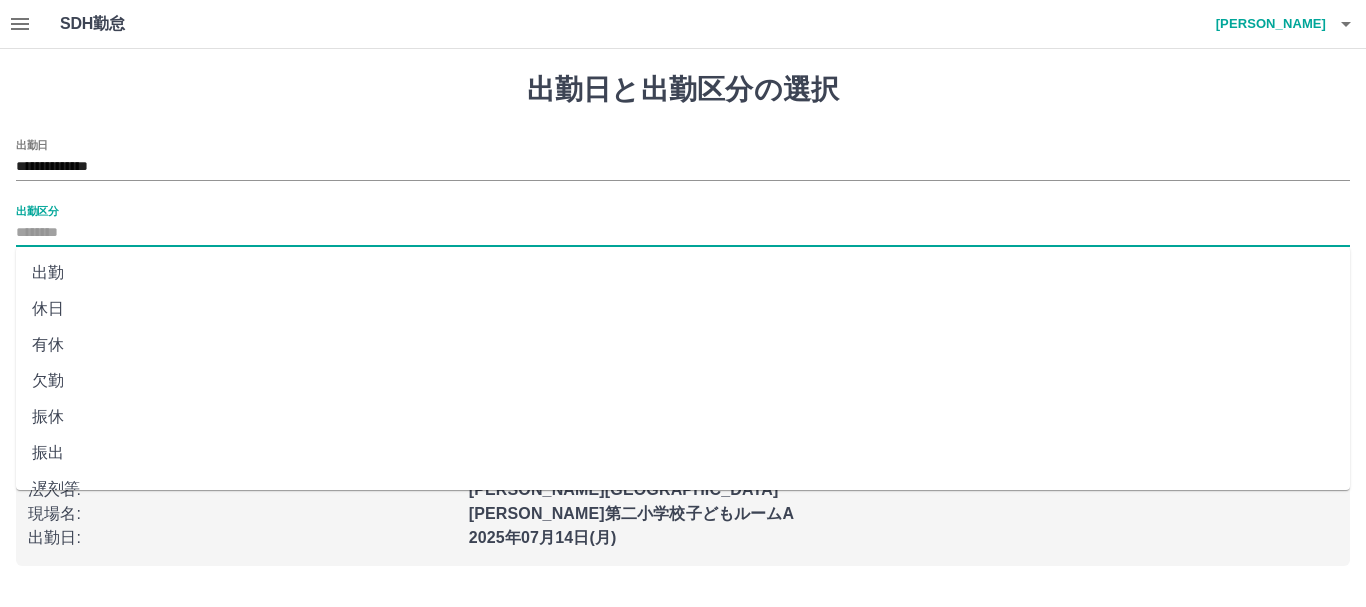 click on "出勤区分" at bounding box center [683, 233] 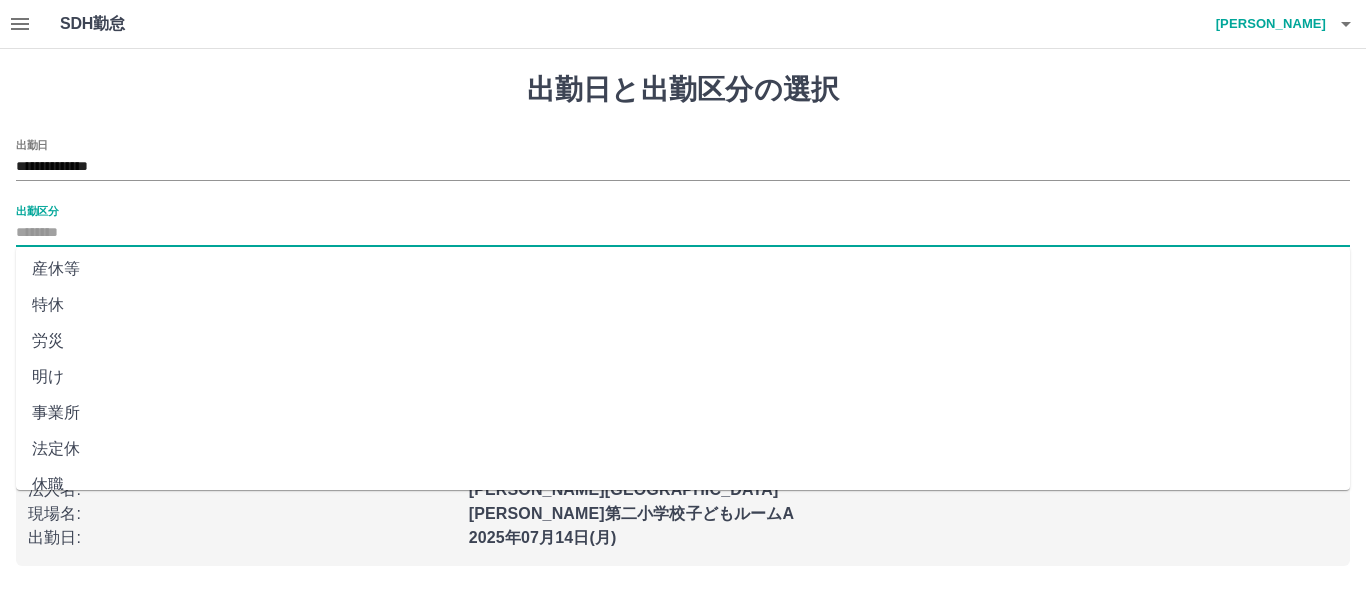 scroll, scrollTop: 421, scrollLeft: 0, axis: vertical 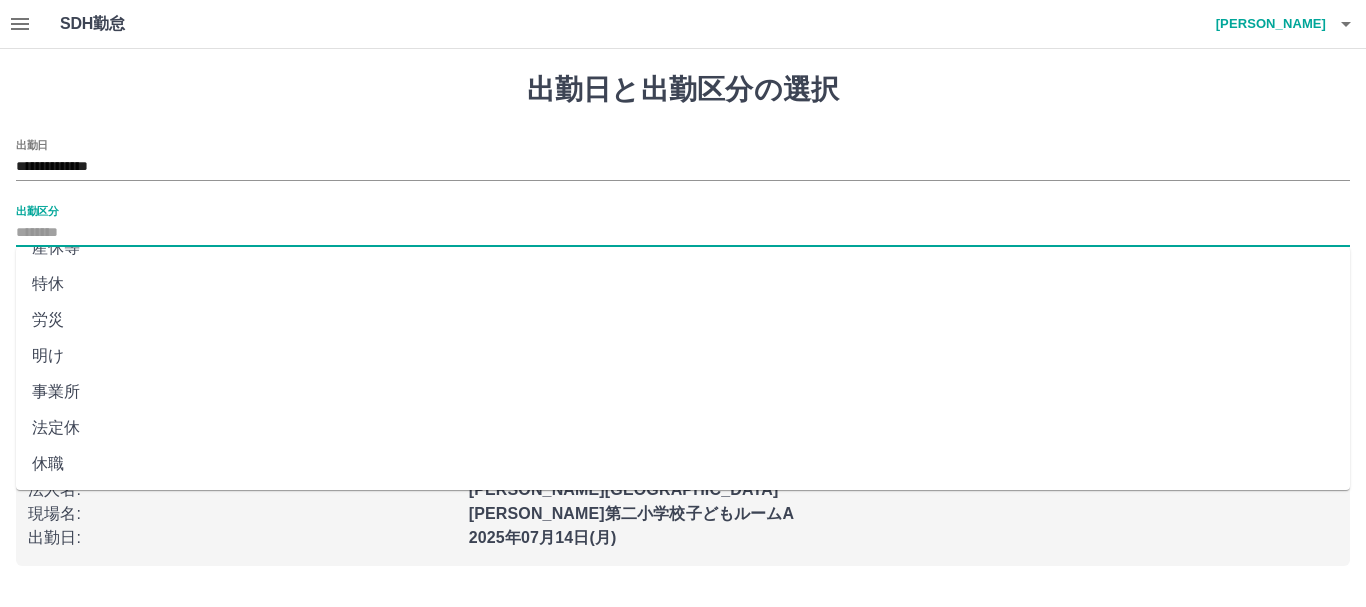 click on "法定休" at bounding box center [683, 428] 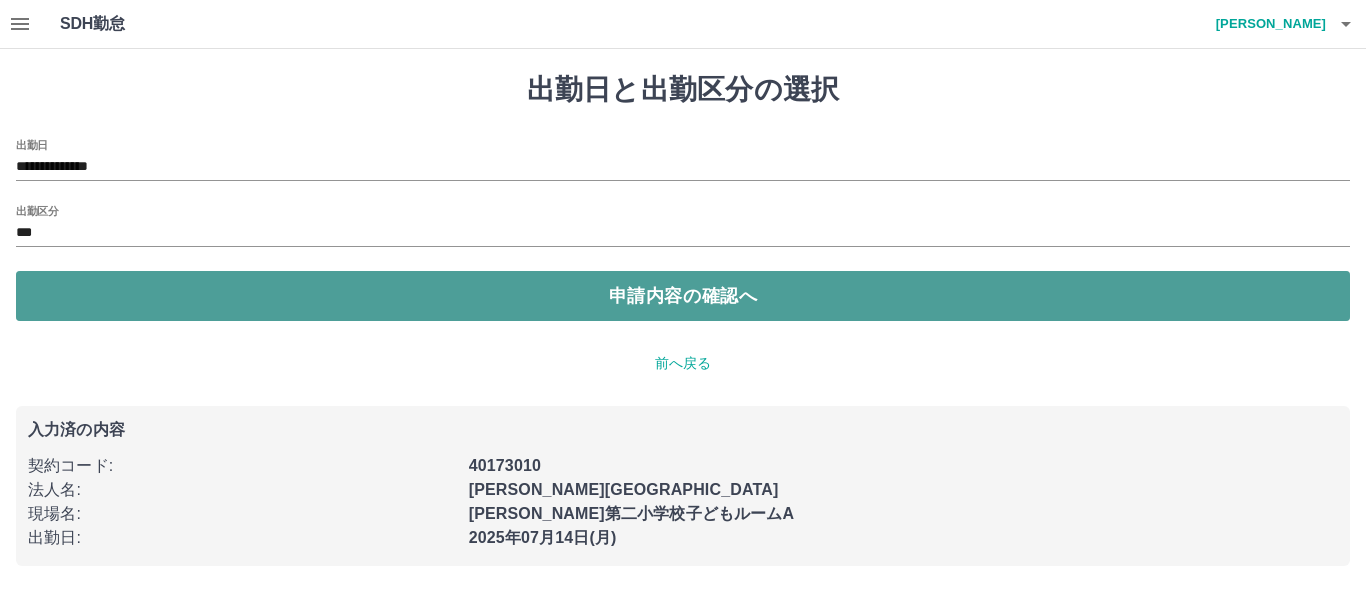 click on "申請内容の確認へ" at bounding box center [683, 296] 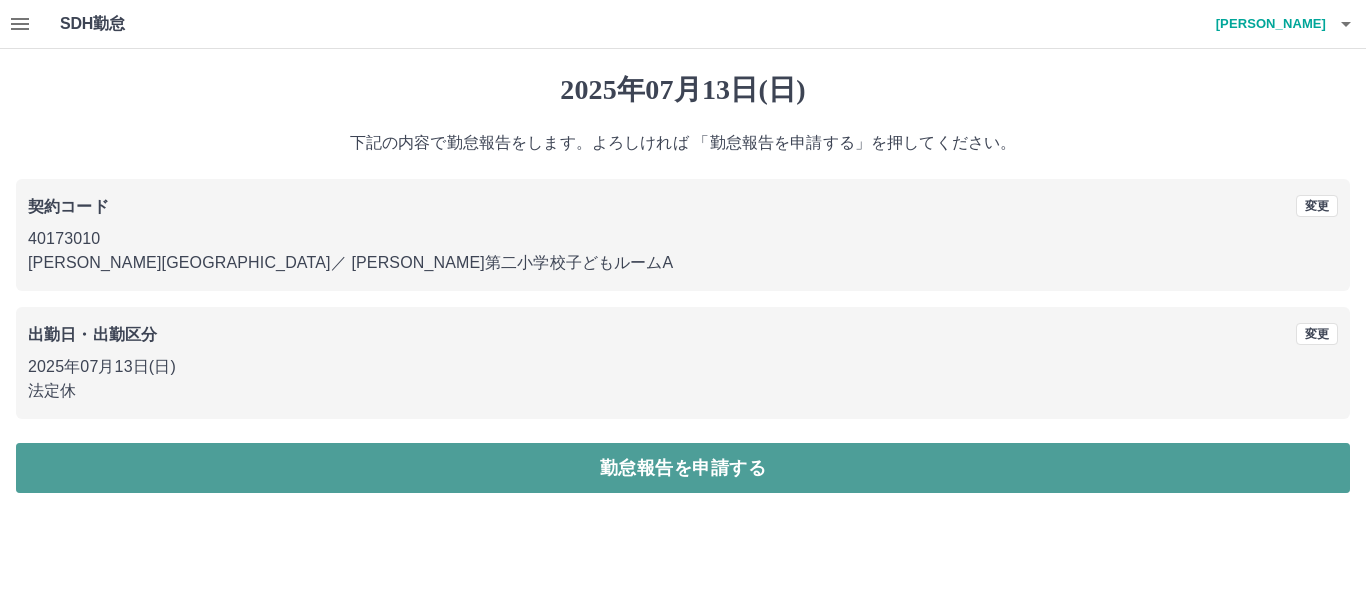 click on "勤怠報告を申請する" at bounding box center [683, 468] 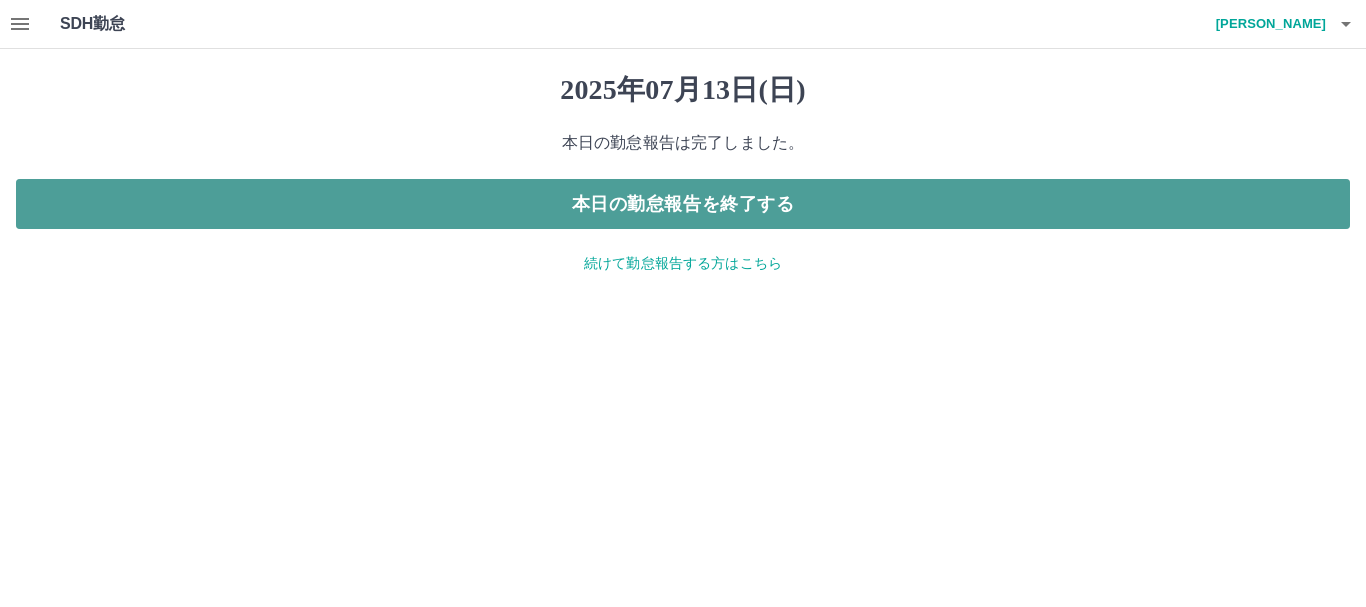 click on "本日の勤怠報告を終了する" at bounding box center [683, 204] 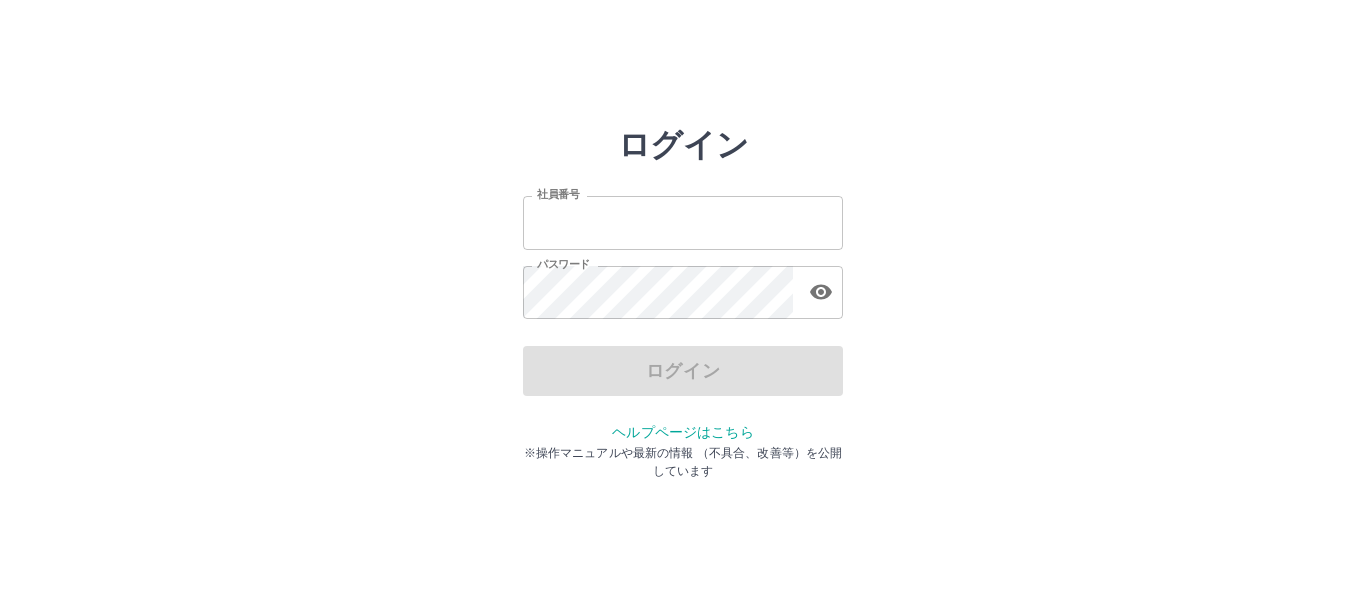scroll, scrollTop: 0, scrollLeft: 0, axis: both 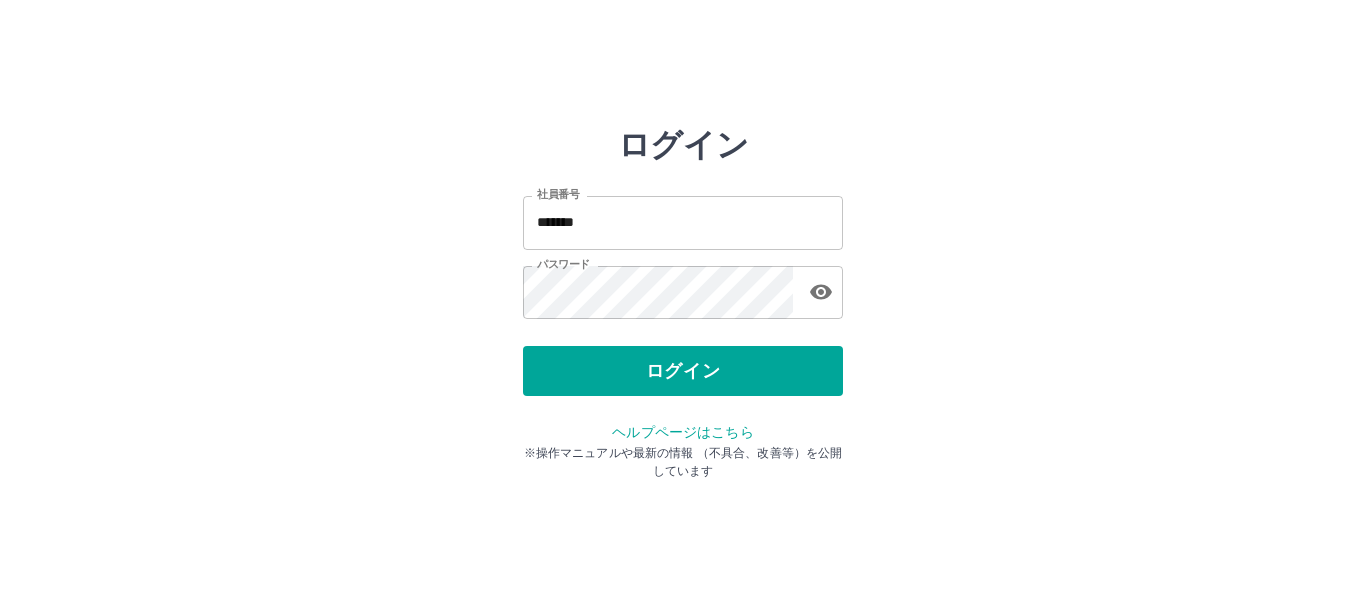 click on "ログイン" at bounding box center [683, 371] 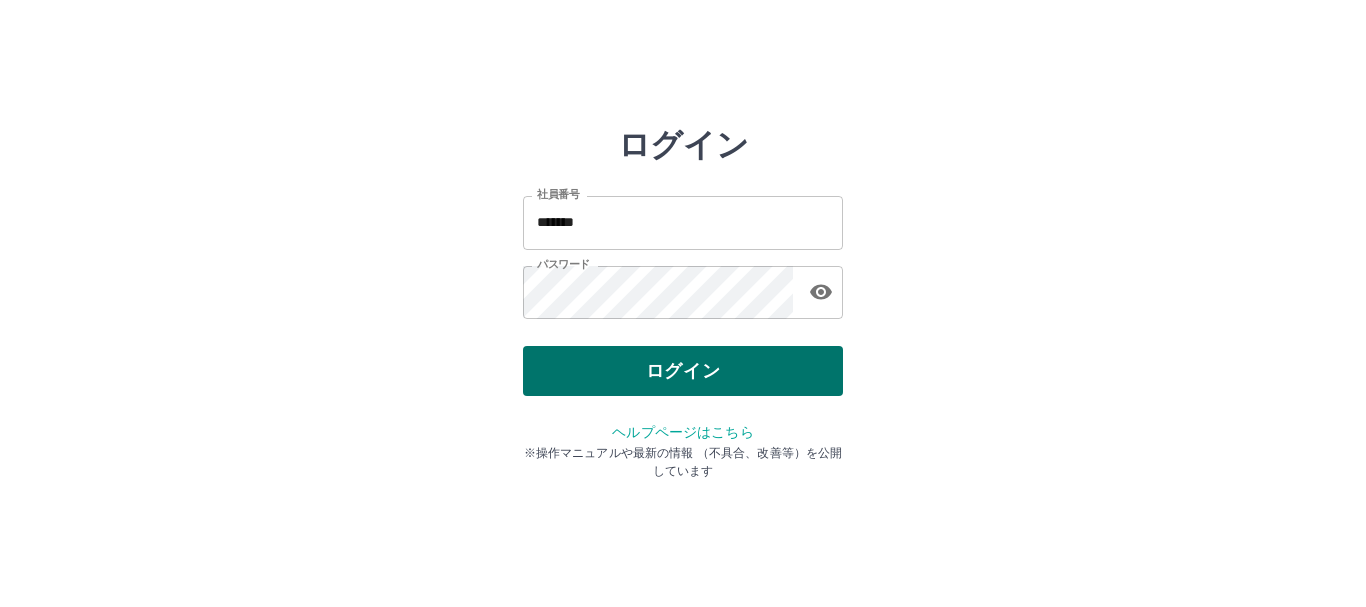 click on "ログイン" at bounding box center (683, 371) 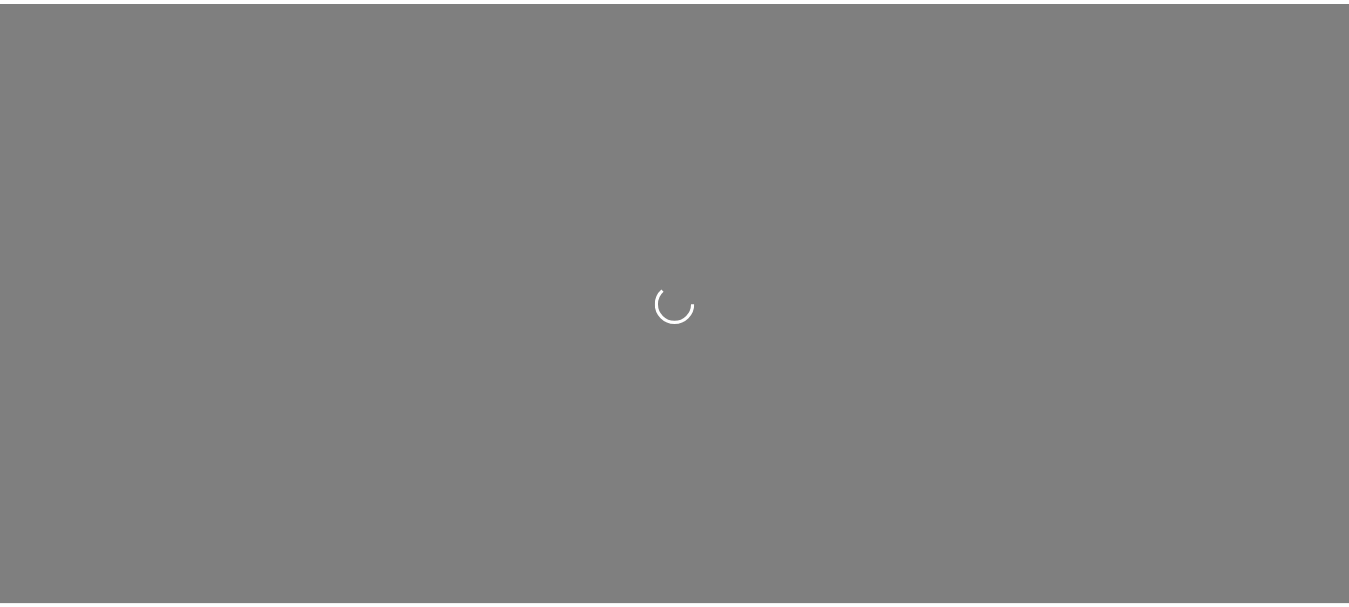 scroll, scrollTop: 0, scrollLeft: 0, axis: both 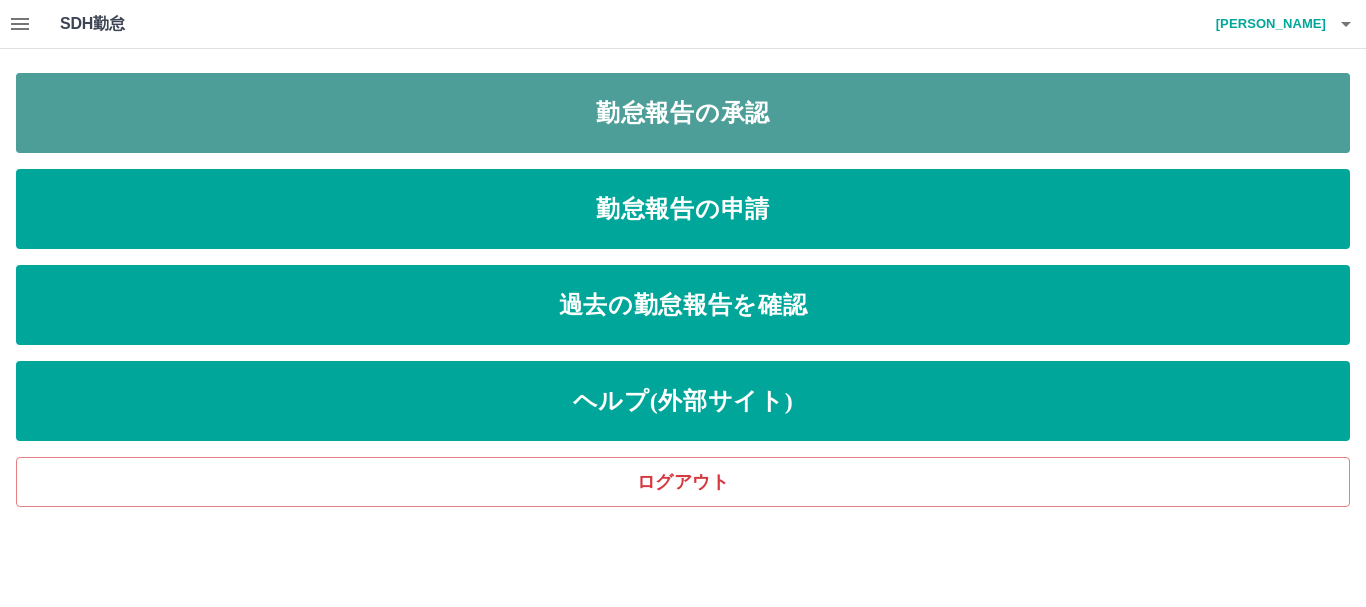 click on "勤怠報告の承認" at bounding box center (683, 113) 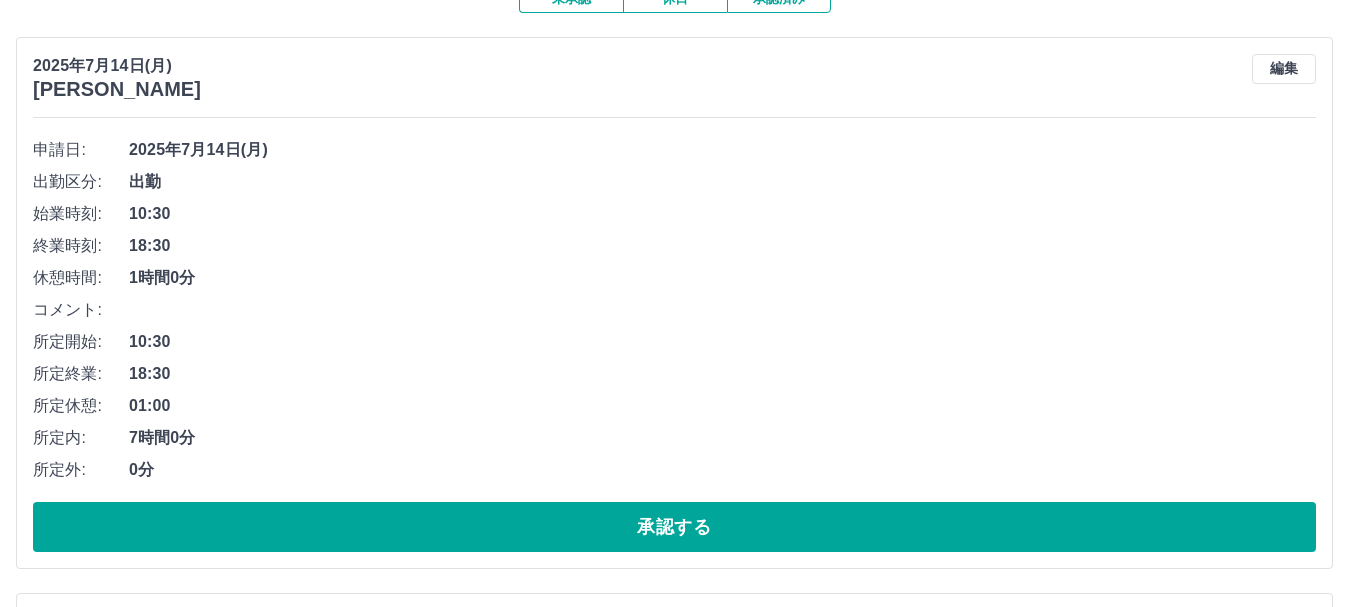 scroll, scrollTop: 200, scrollLeft: 0, axis: vertical 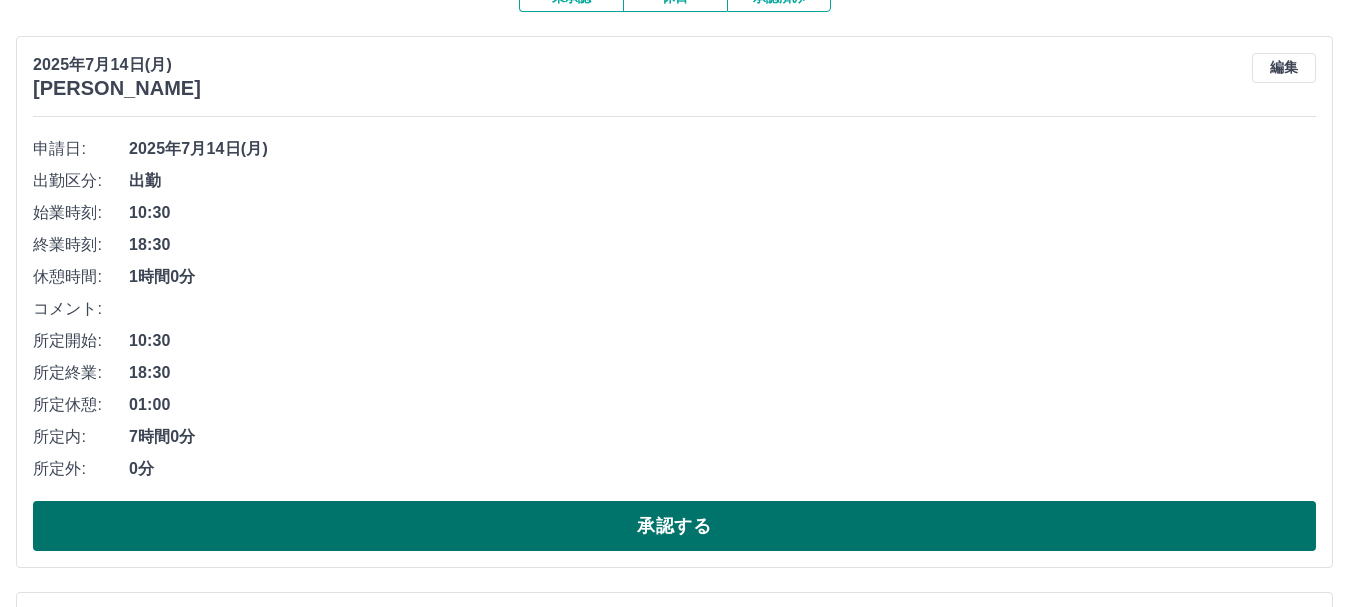 click on "承認する" at bounding box center [674, 526] 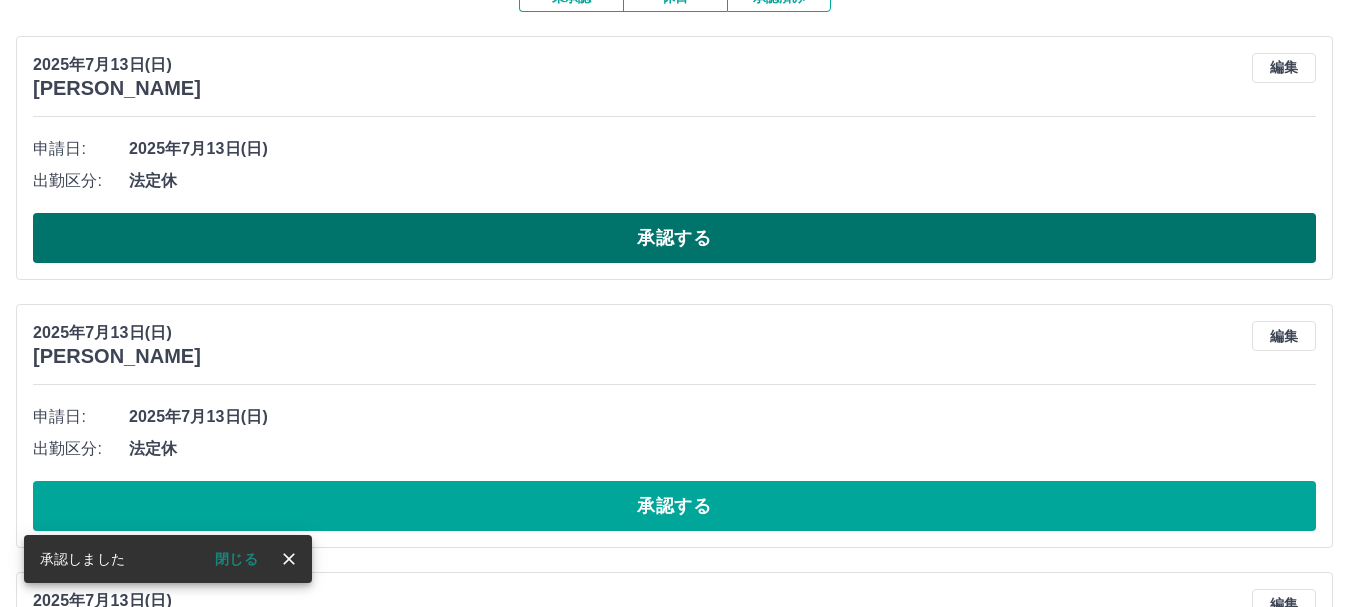 click on "承認する" at bounding box center (674, 238) 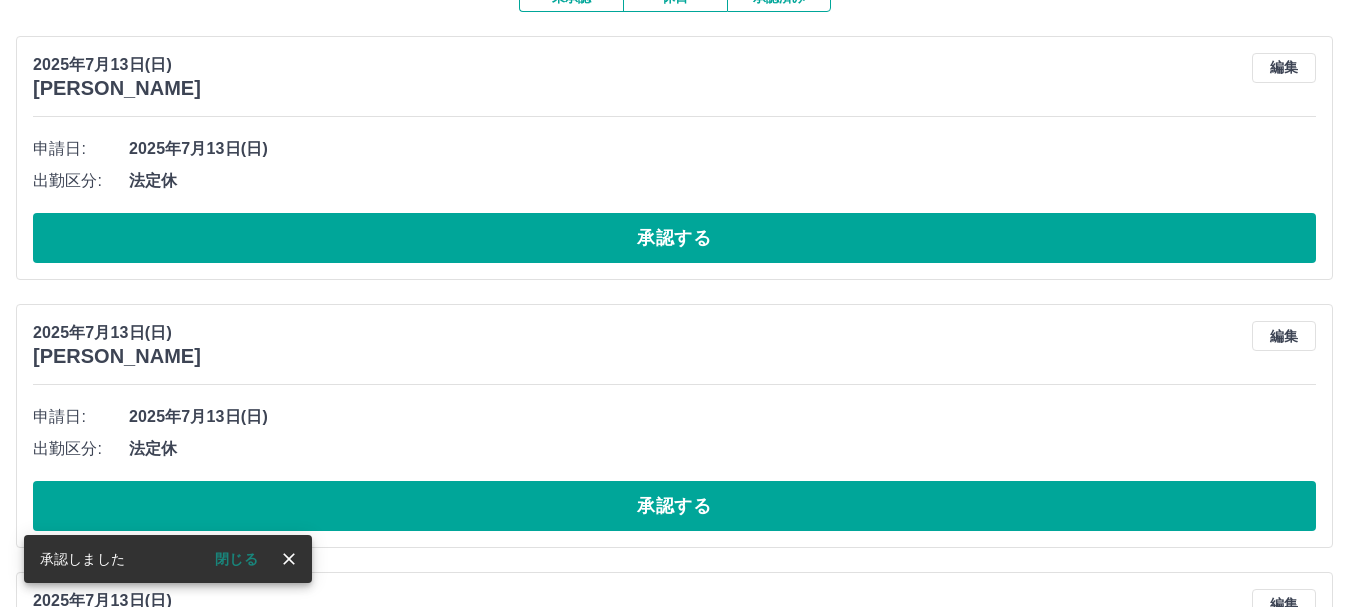 click on "承認する" at bounding box center [674, 238] 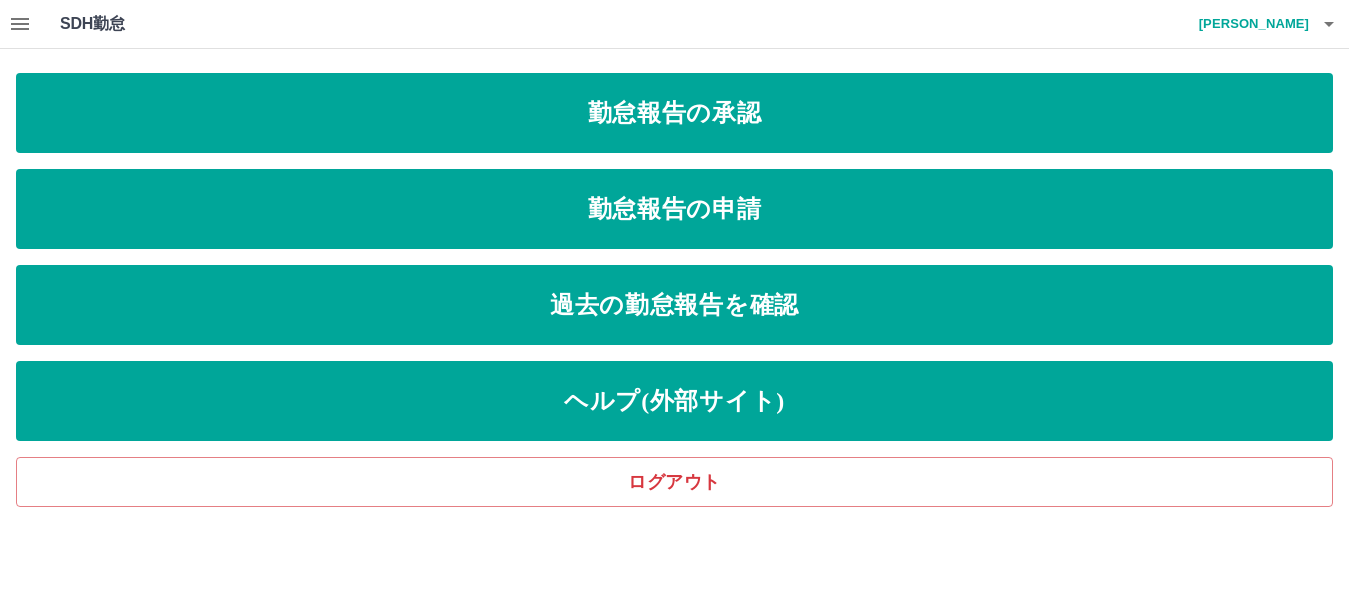 scroll, scrollTop: 0, scrollLeft: 0, axis: both 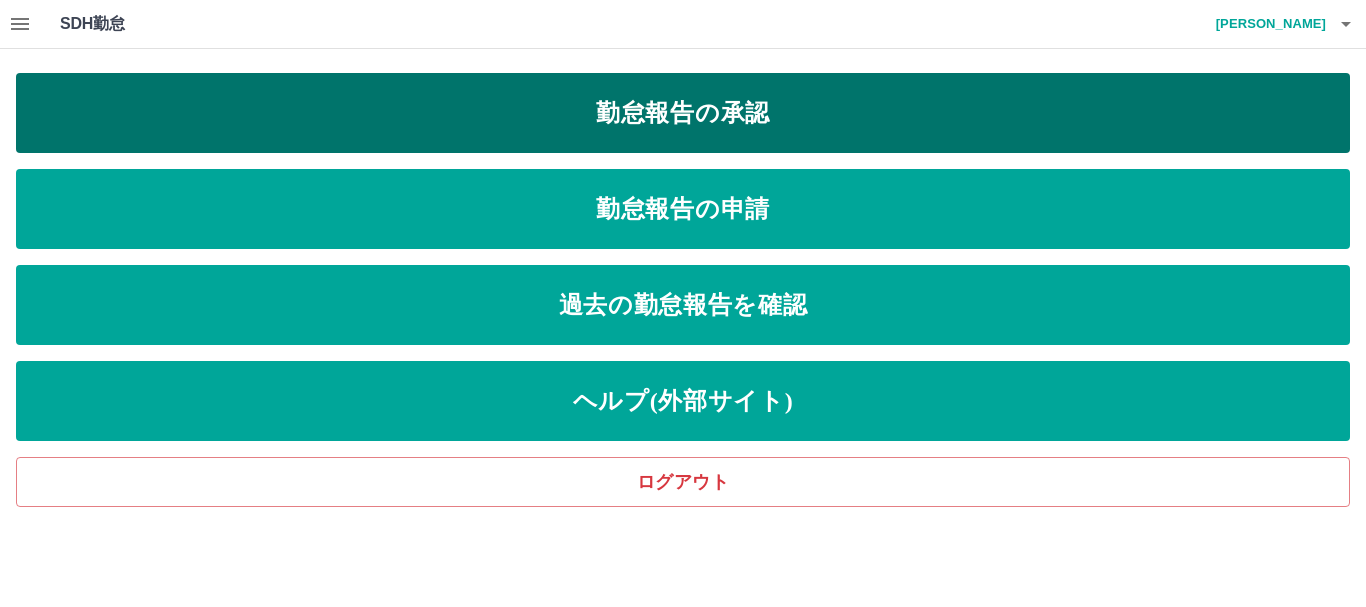 click on "勤怠報告の承認" at bounding box center (683, 113) 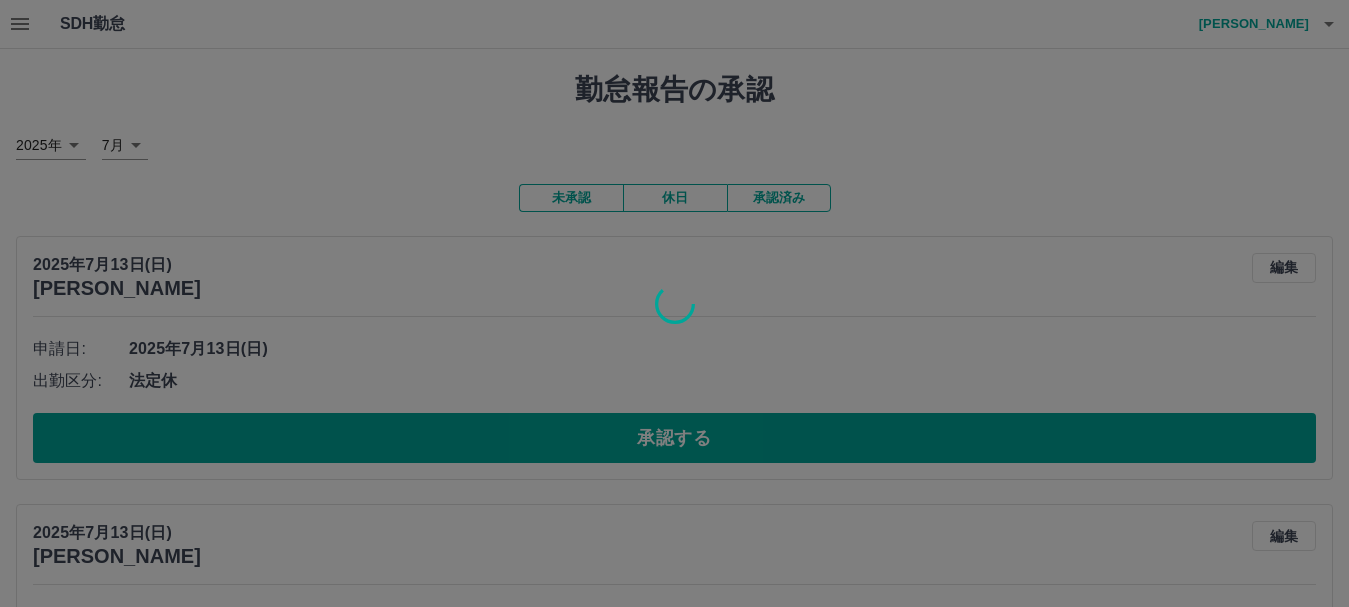 click at bounding box center (674, 303) 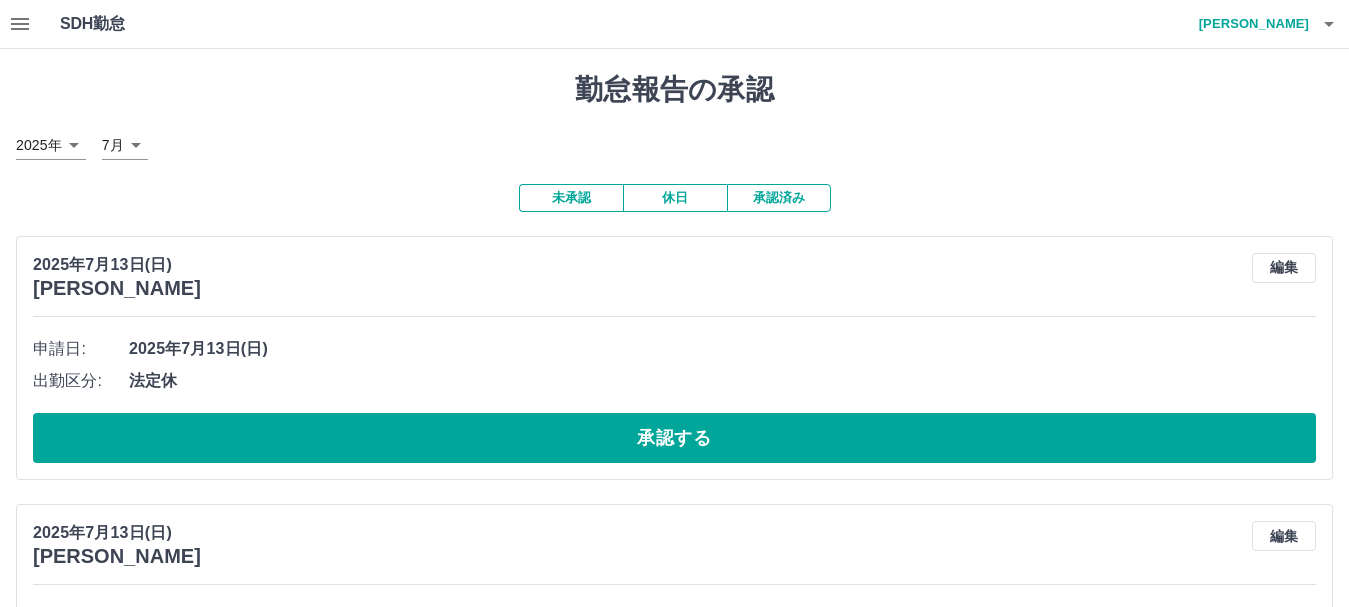 click on "承認済み" at bounding box center (779, 198) 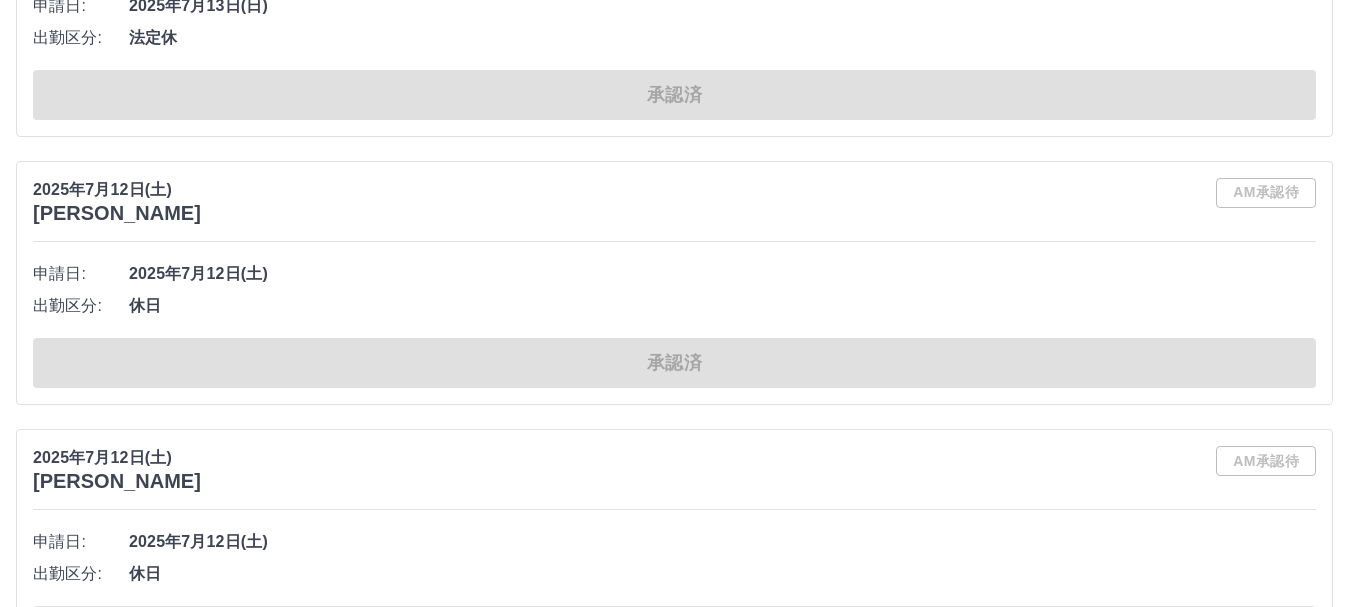 scroll, scrollTop: 800, scrollLeft: 0, axis: vertical 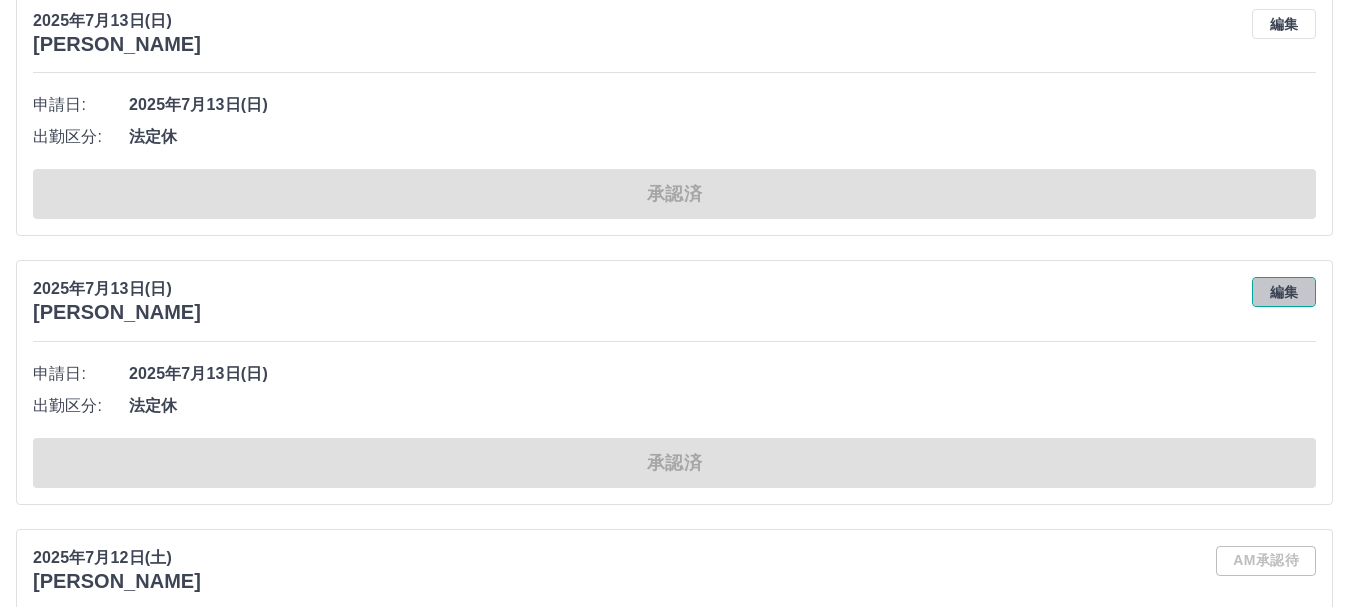 click on "編集" at bounding box center (1284, 292) 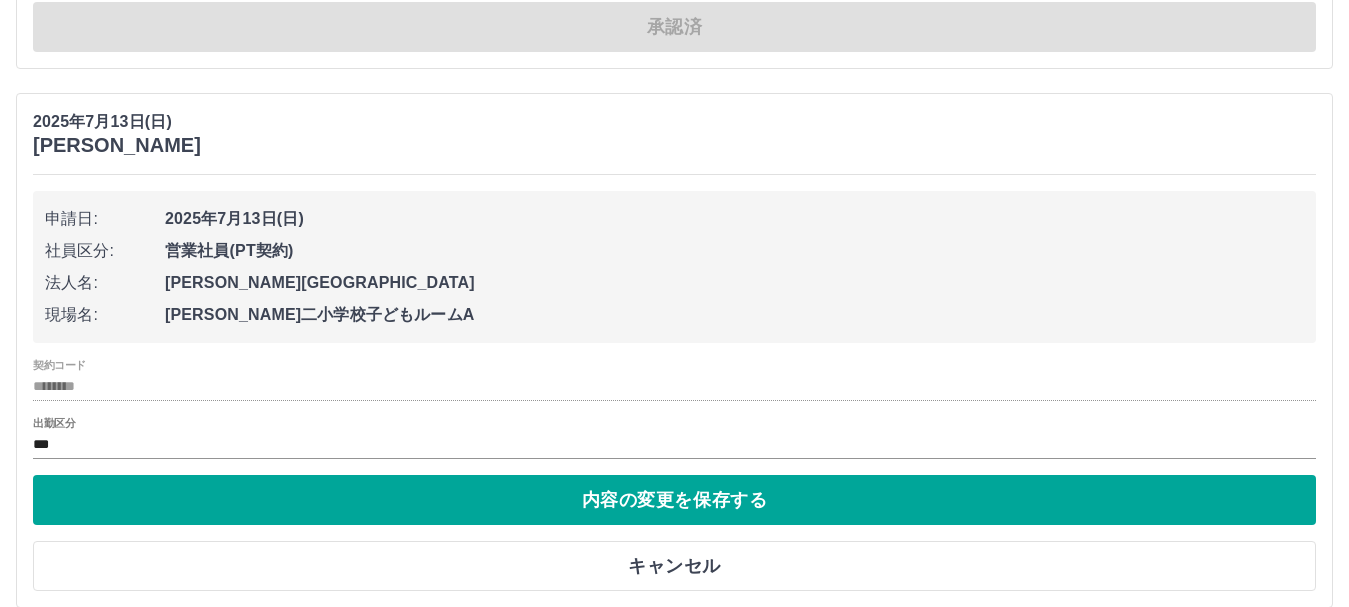 scroll, scrollTop: 1200, scrollLeft: 0, axis: vertical 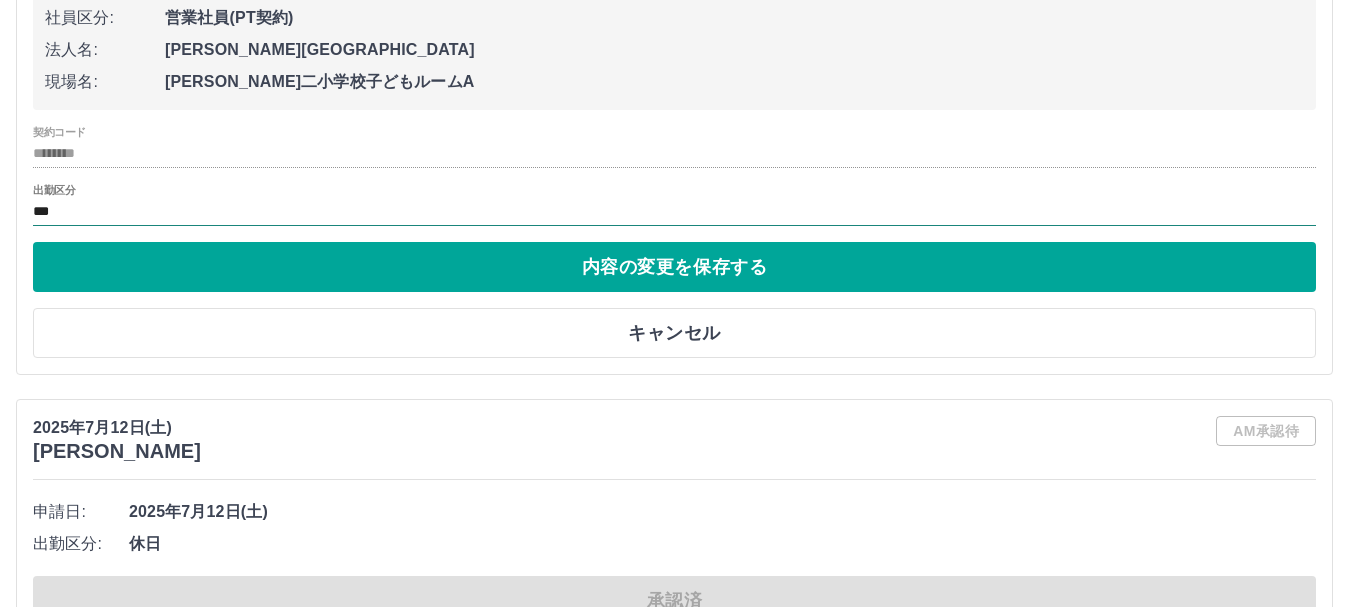 click on "***" at bounding box center (674, 212) 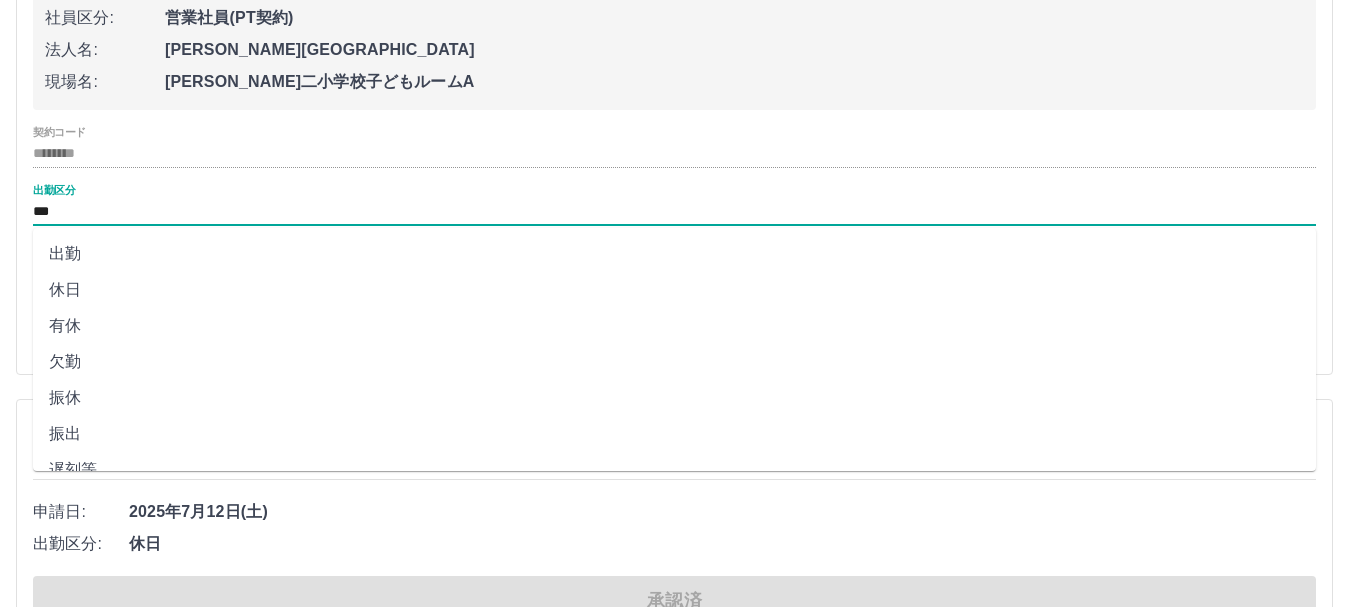 click on "出勤" at bounding box center [674, 254] 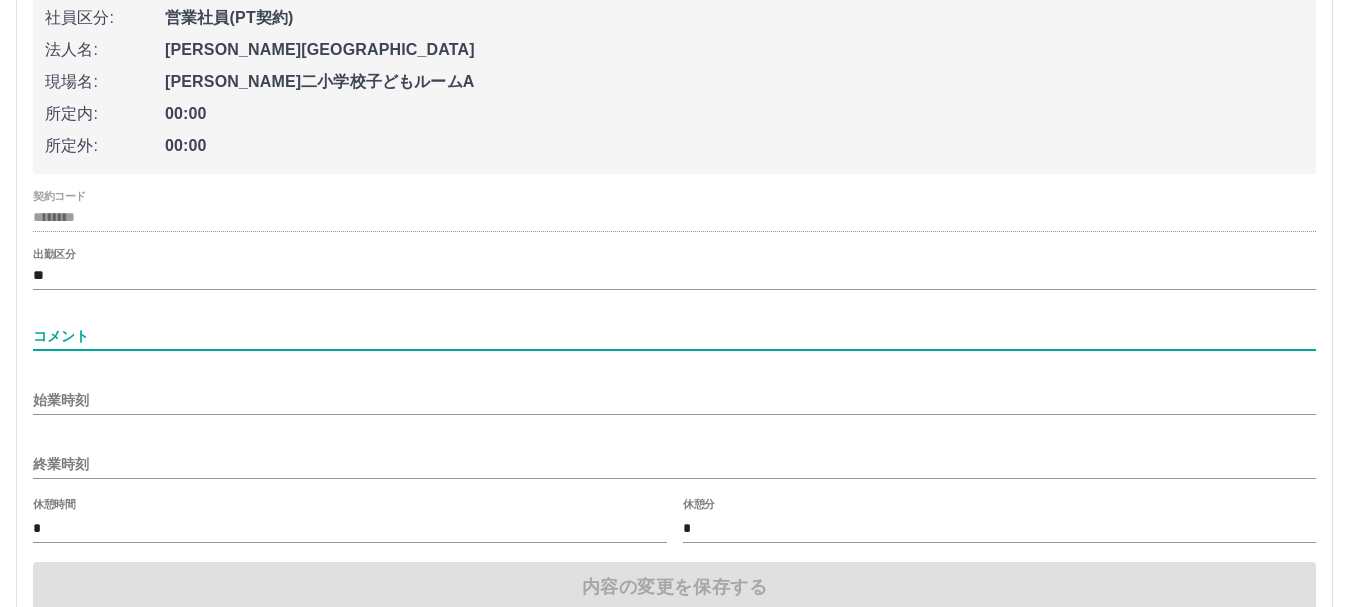 click on "コメント" at bounding box center [674, 336] 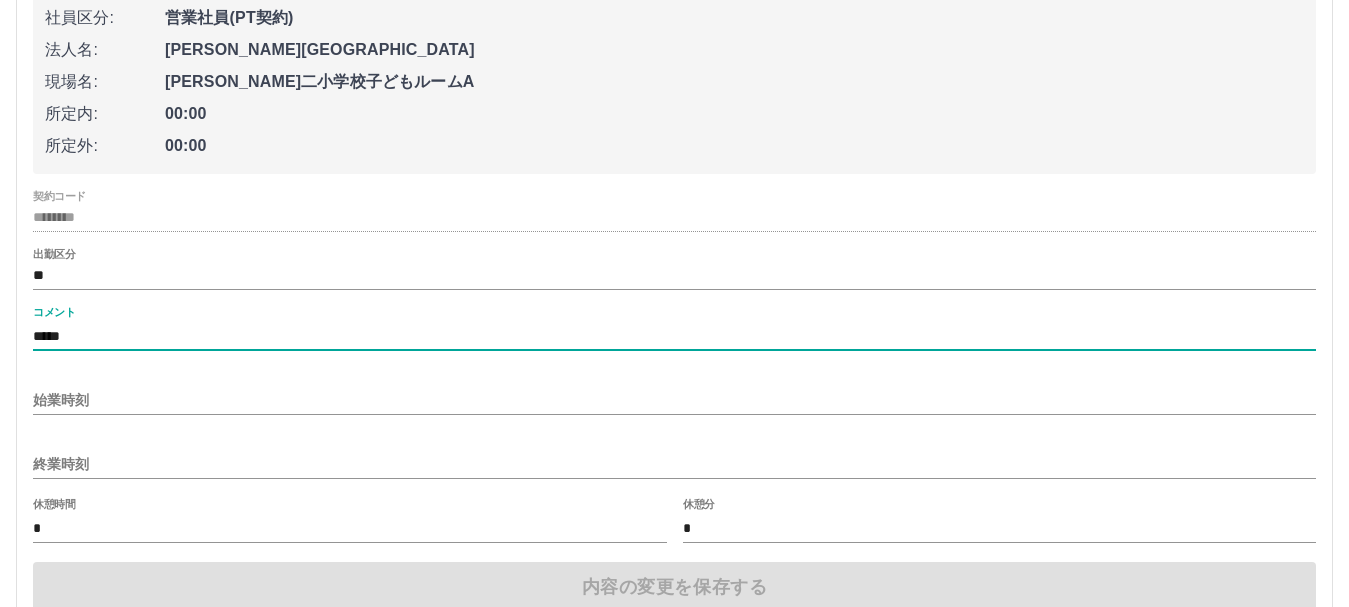 drag, startPoint x: 66, startPoint y: 340, endPoint x: 188, endPoint y: 342, distance: 122.016396 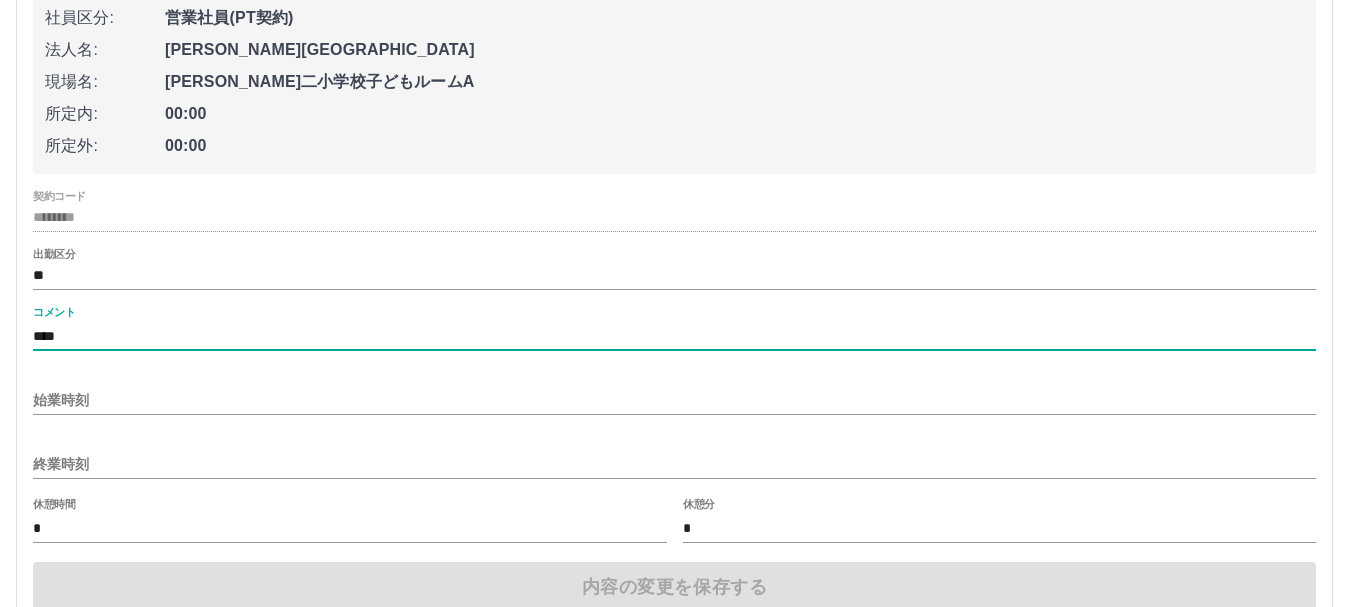 click on "****" at bounding box center [674, 336] 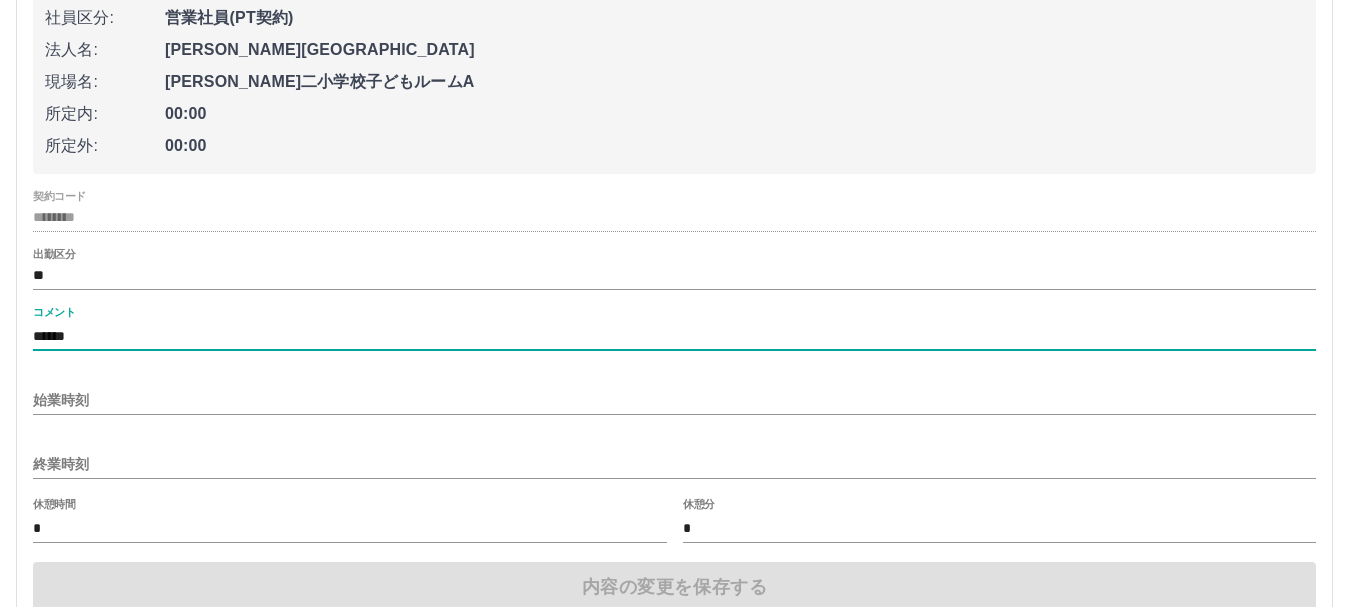 drag, startPoint x: 62, startPoint y: 340, endPoint x: 225, endPoint y: 341, distance: 163.00307 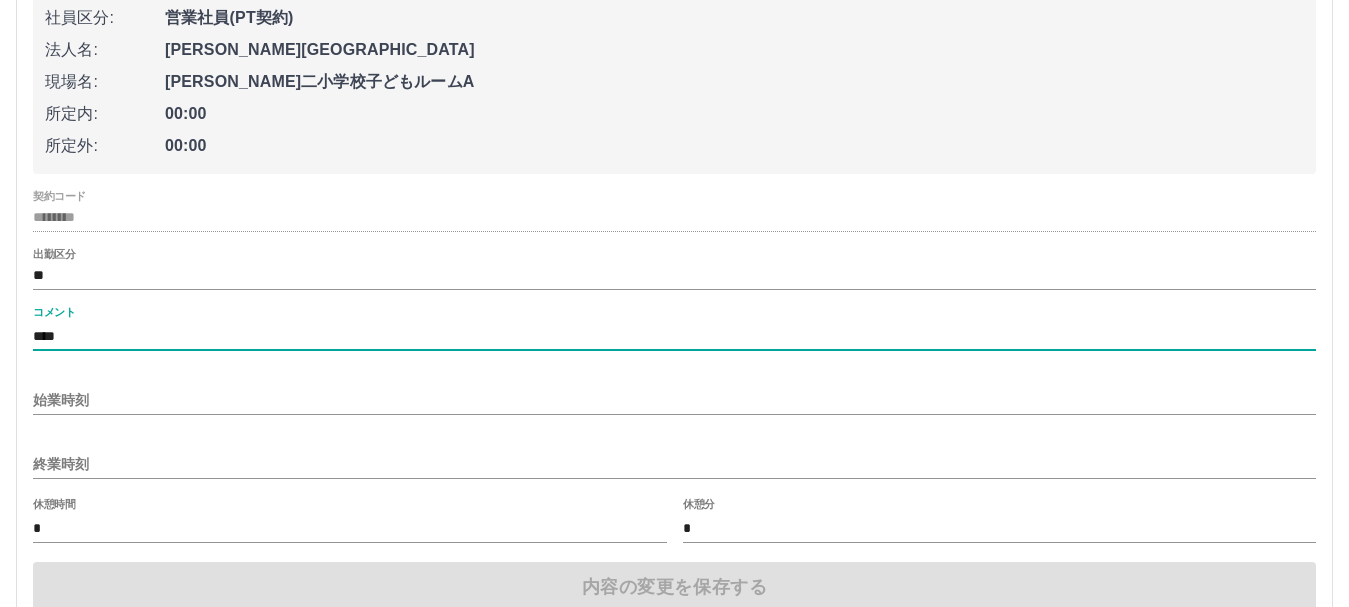 drag, startPoint x: 61, startPoint y: 330, endPoint x: 140, endPoint y: 346, distance: 80.60397 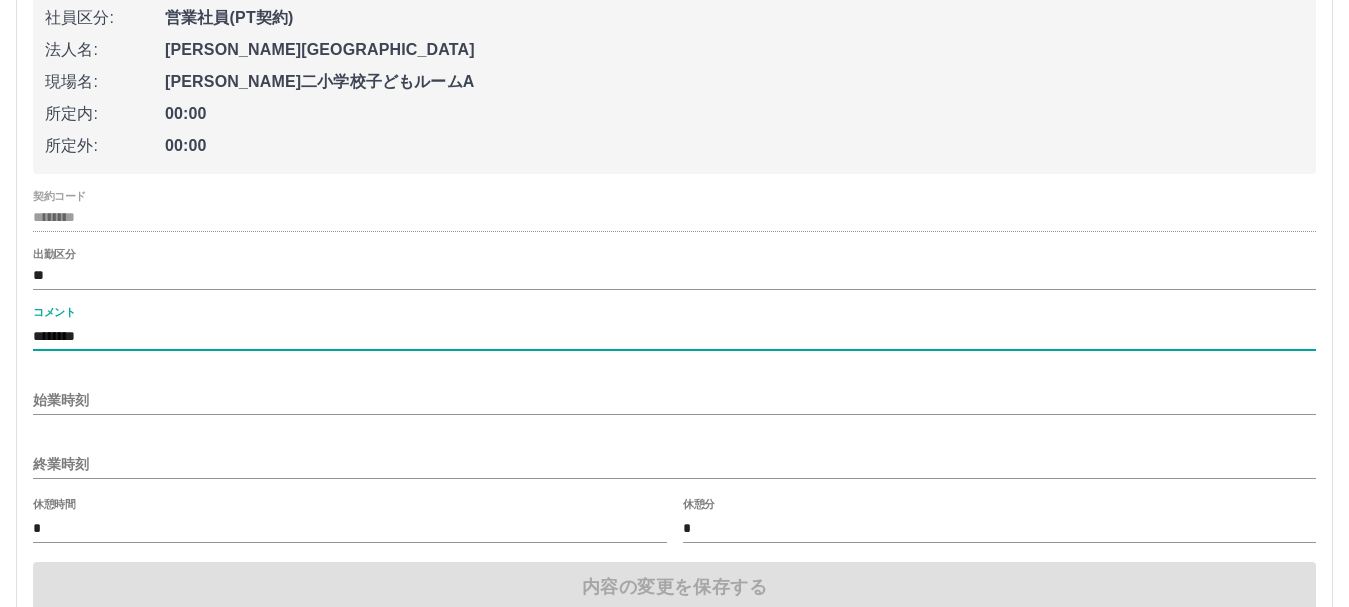 type on "********" 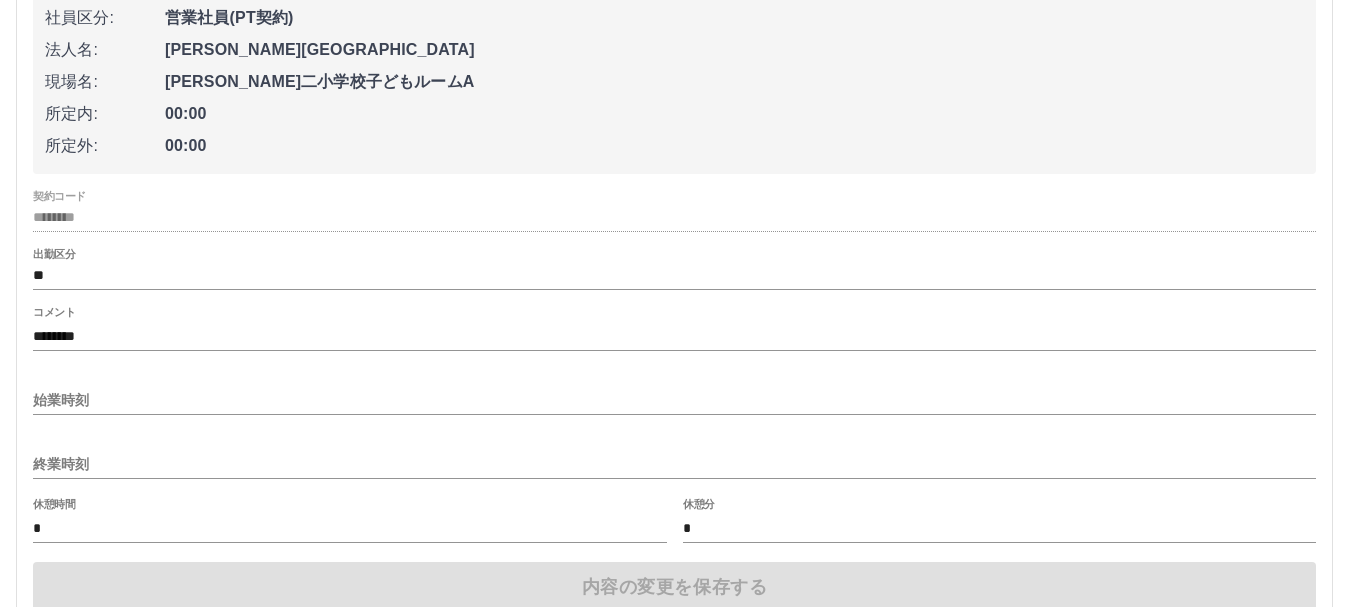 click on "始業時刻" at bounding box center (674, 394) 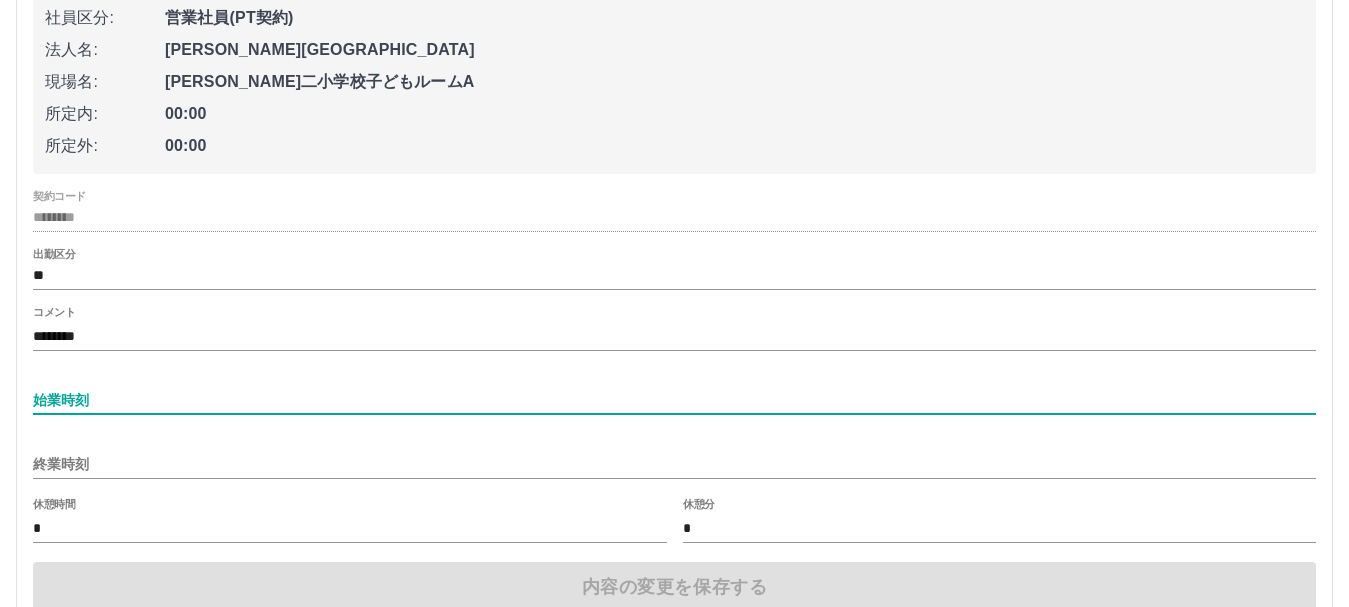 click on "始業時刻" at bounding box center (674, 400) 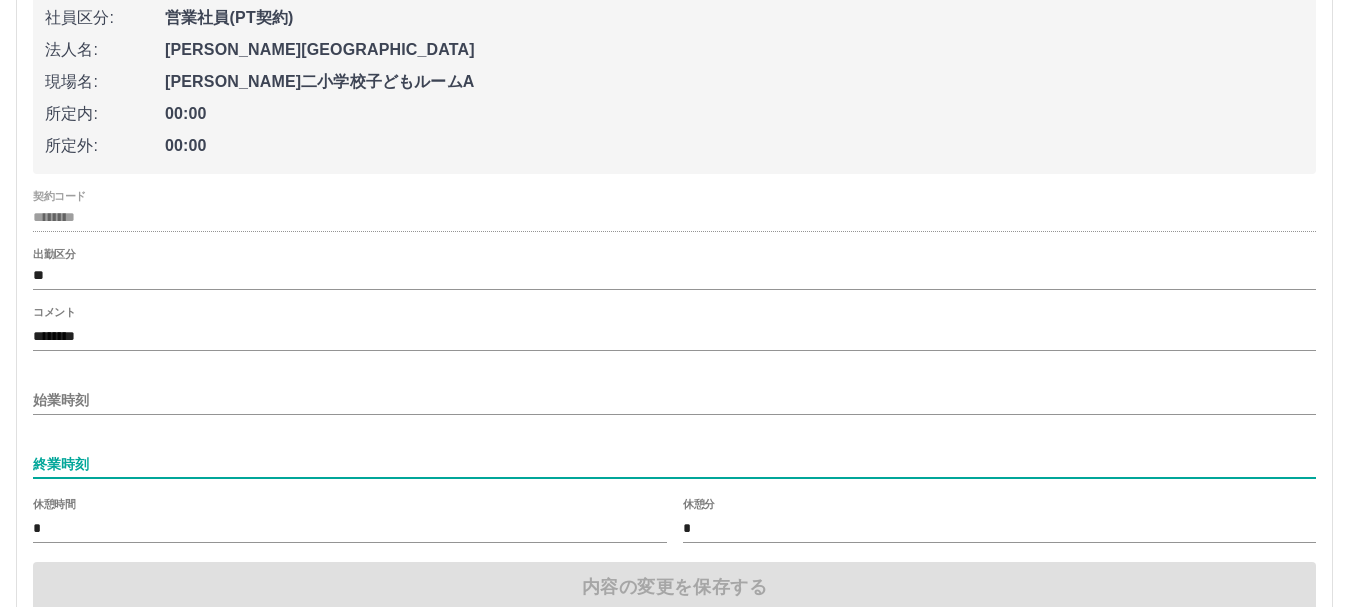 click on "*" at bounding box center (350, 528) 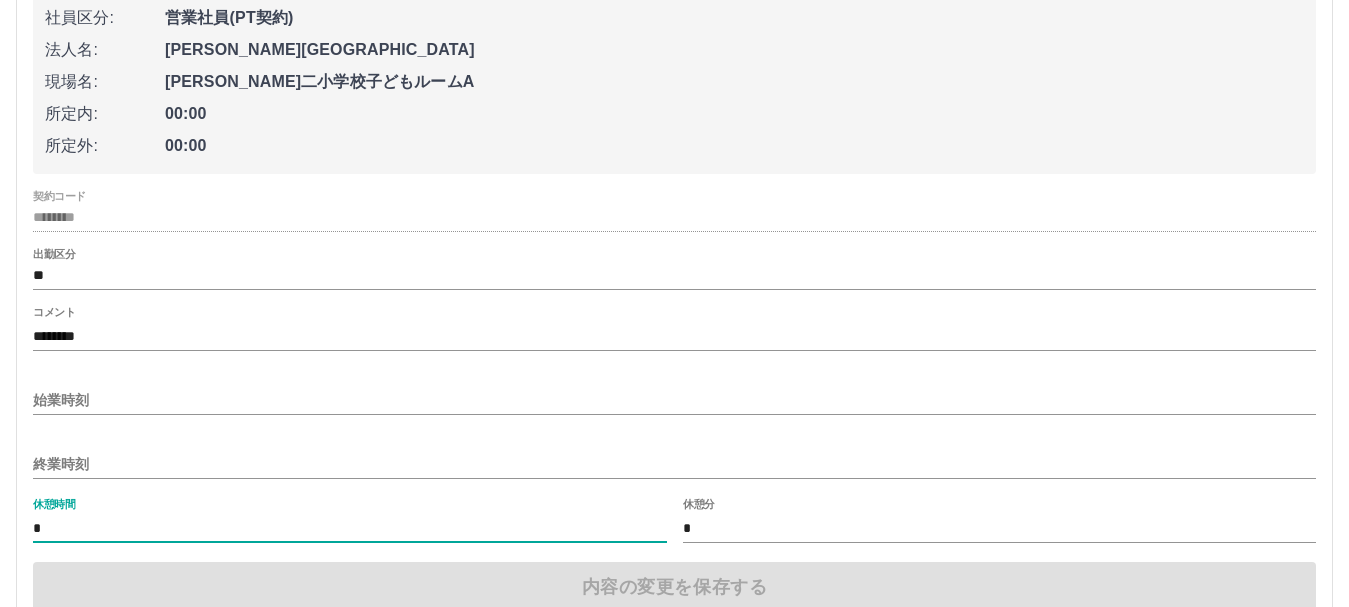 type on "**" 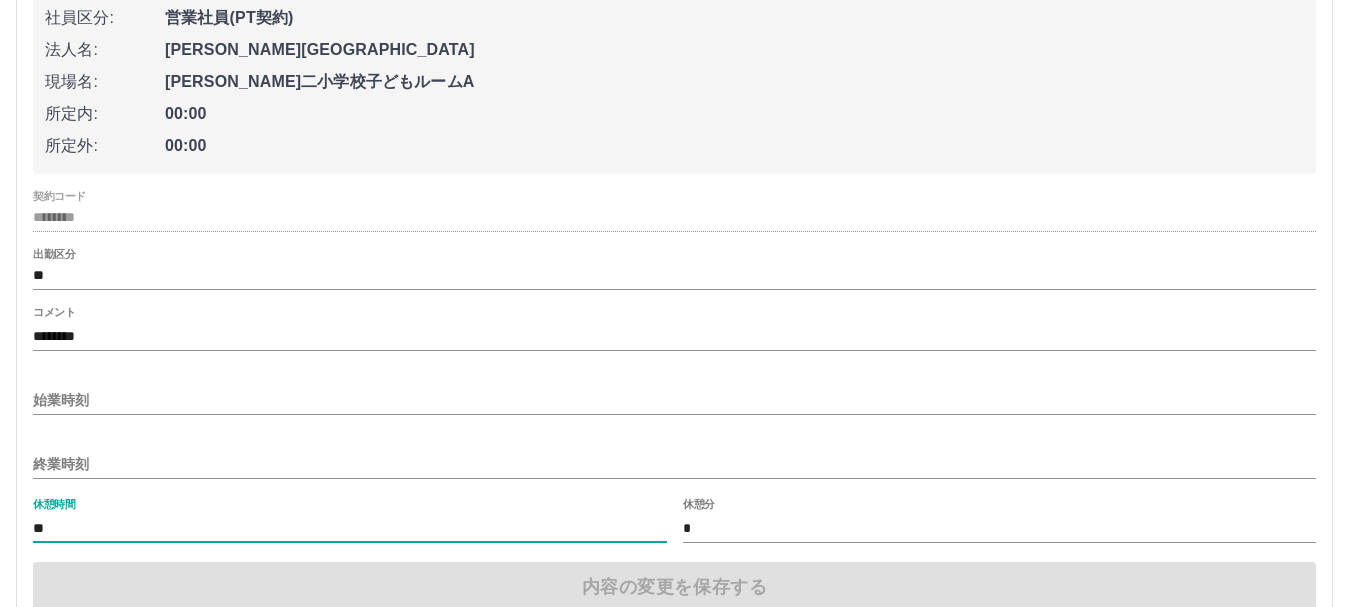 click on "始業時刻" at bounding box center [674, 400] 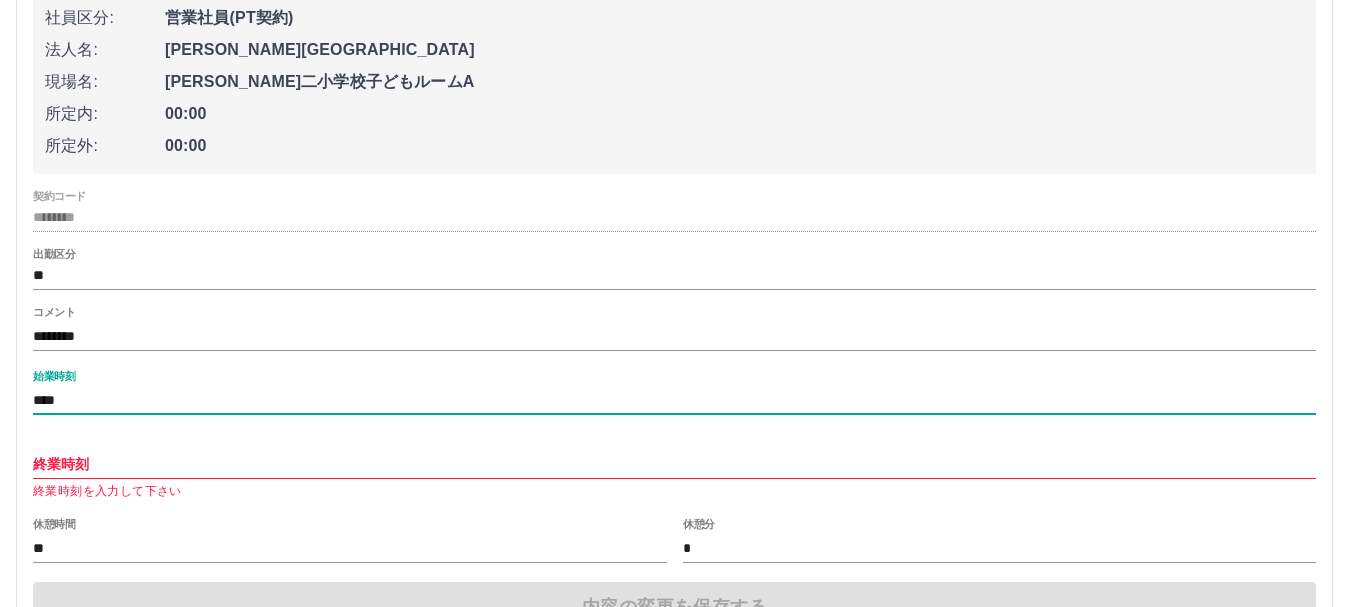 type on "****" 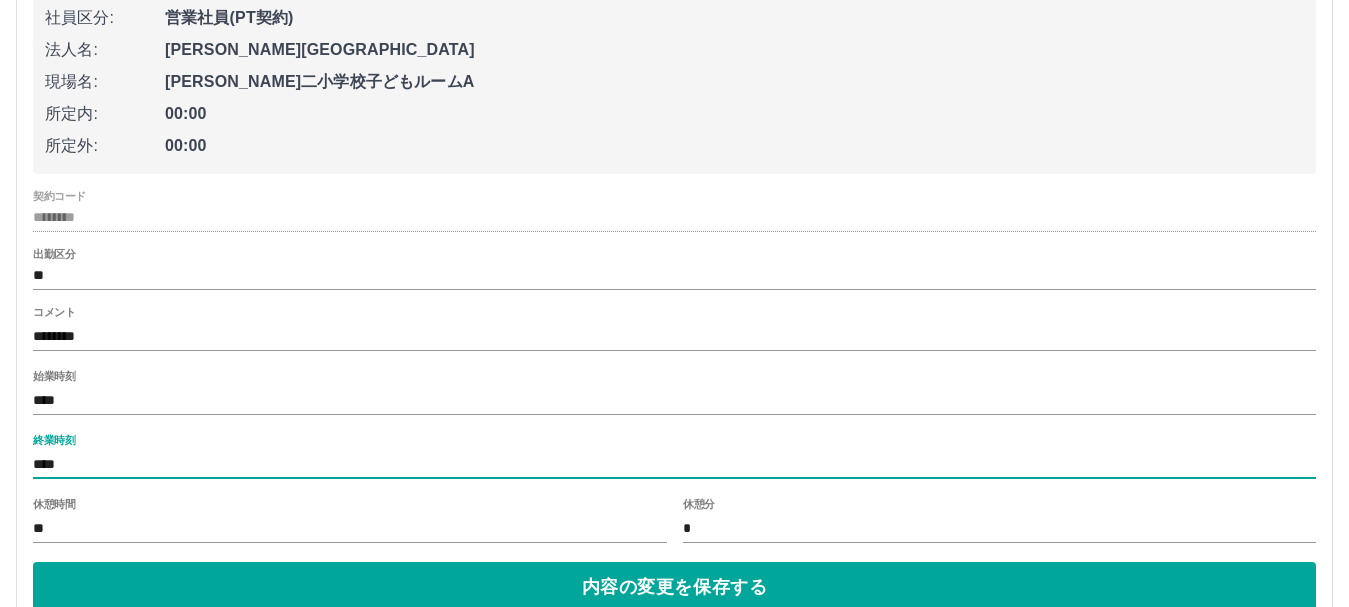 scroll, scrollTop: 1100, scrollLeft: 0, axis: vertical 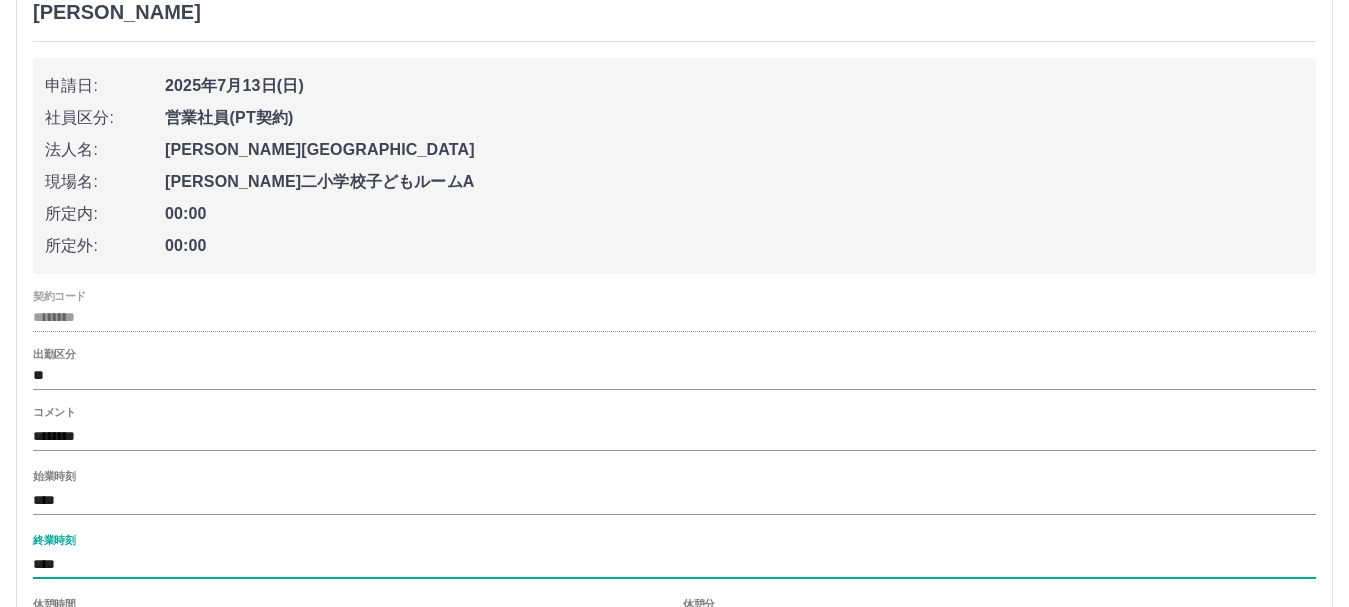 drag, startPoint x: 36, startPoint y: 568, endPoint x: 88, endPoint y: 572, distance: 52.153618 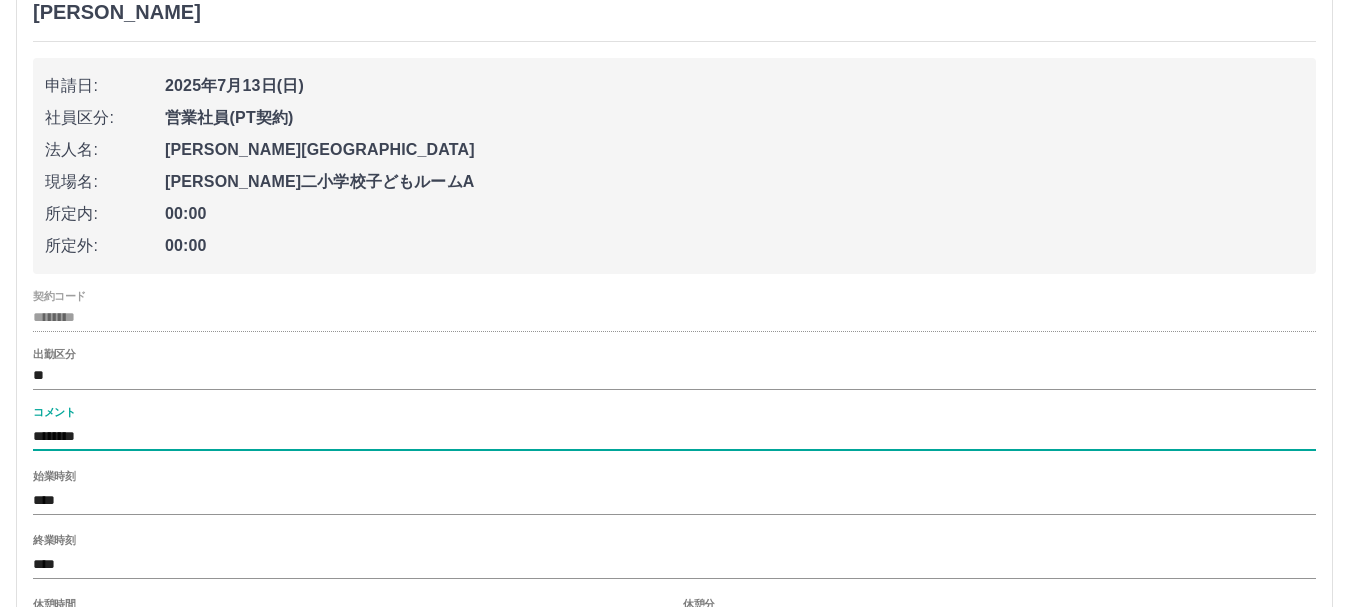 click on "********" at bounding box center [674, 436] 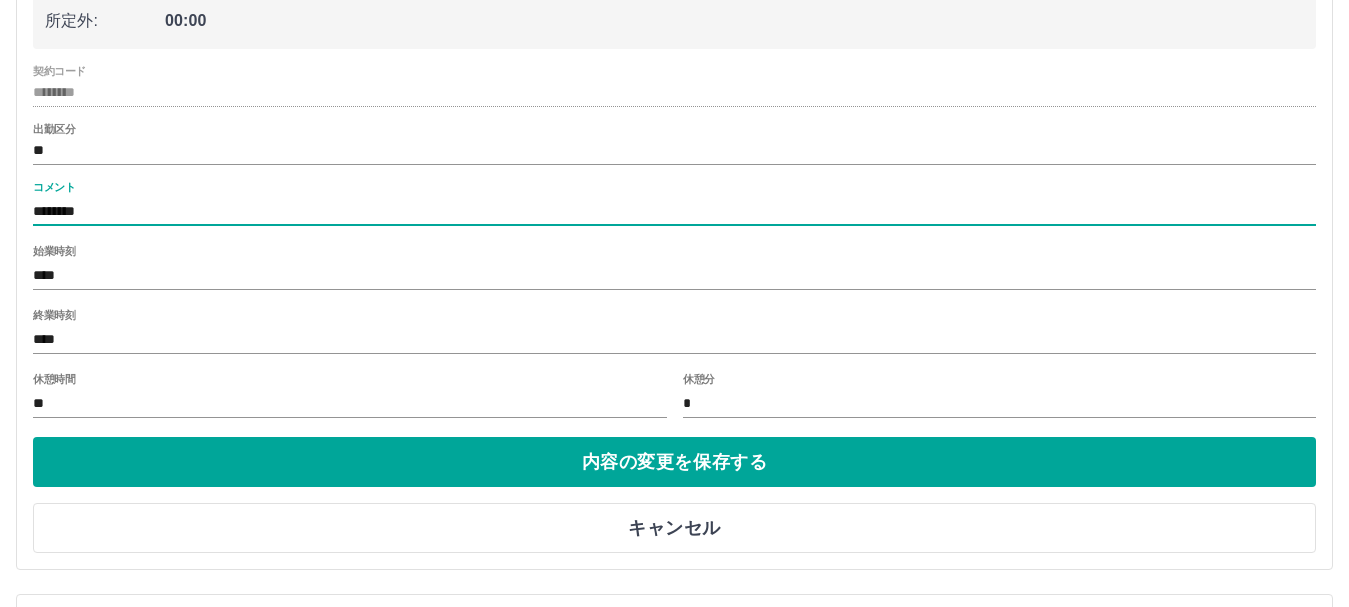 scroll, scrollTop: 1200, scrollLeft: 0, axis: vertical 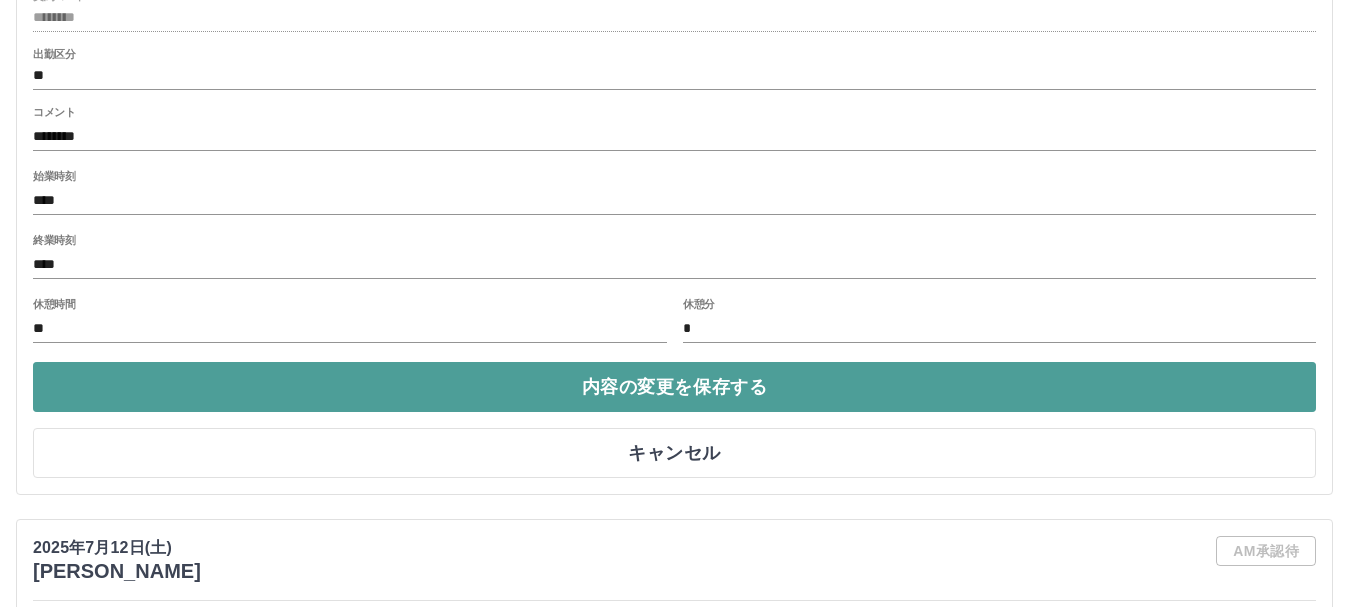 click on "内容の変更を保存する" at bounding box center (674, 387) 